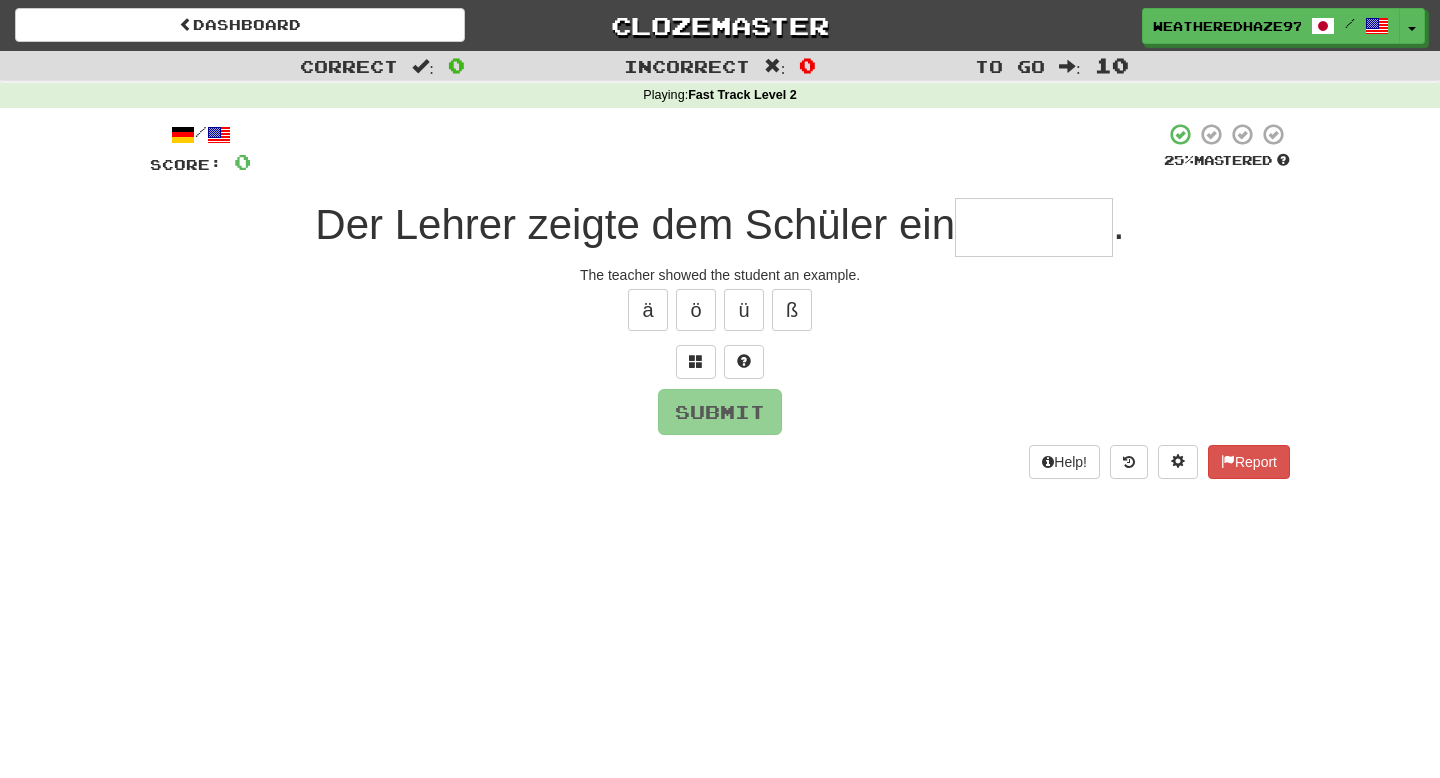 scroll, scrollTop: 0, scrollLeft: 0, axis: both 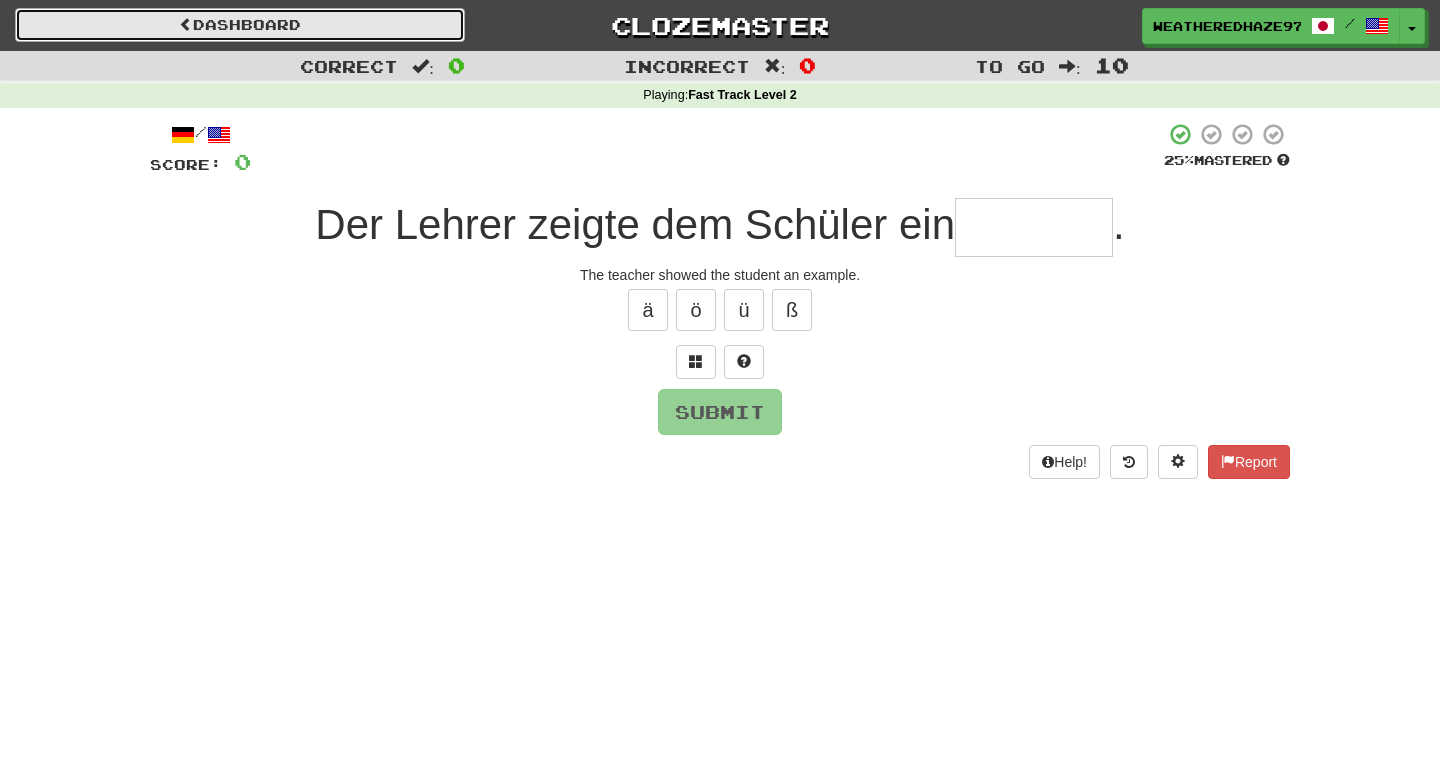 click on "Dashboard" at bounding box center (240, 25) 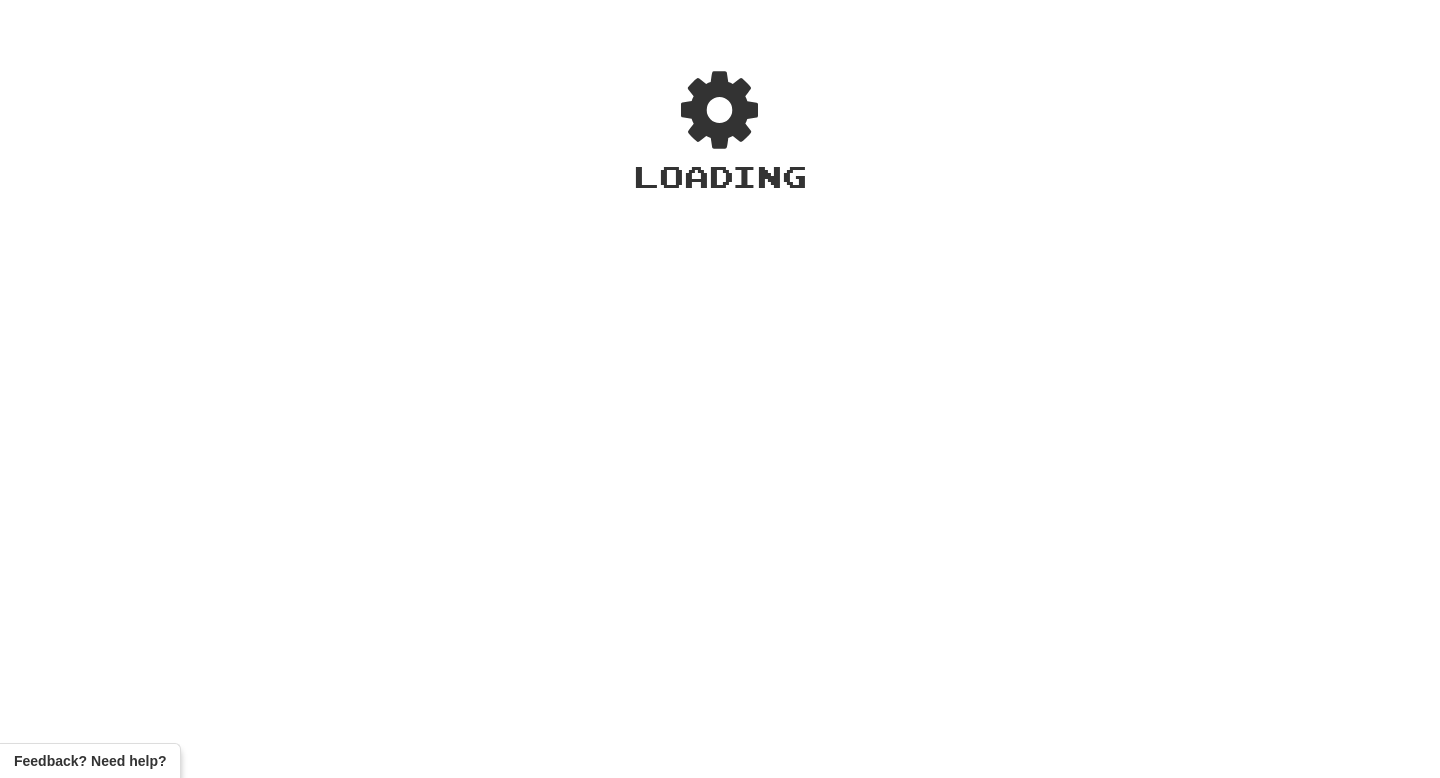 scroll, scrollTop: 0, scrollLeft: 0, axis: both 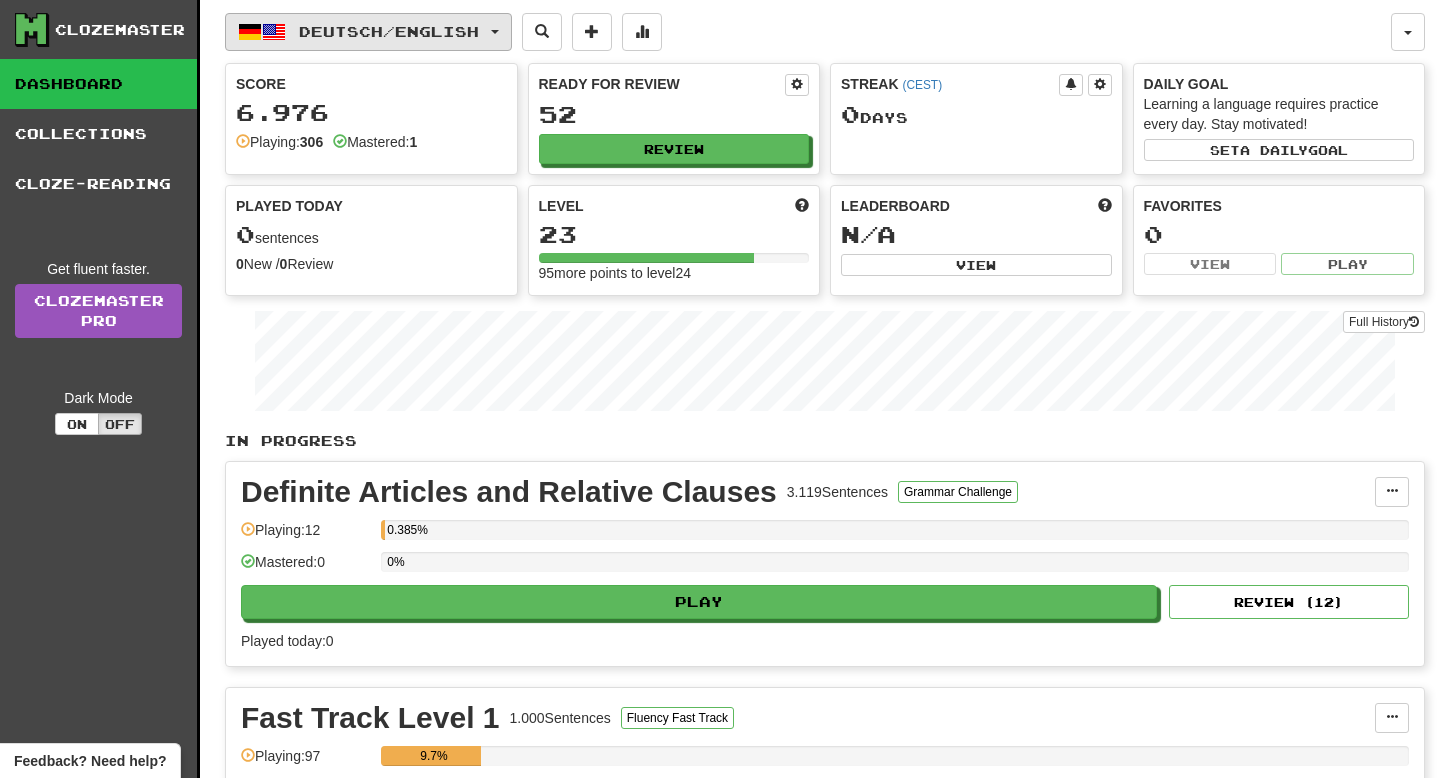 click on "Deutsch  /  English" at bounding box center (389, 31) 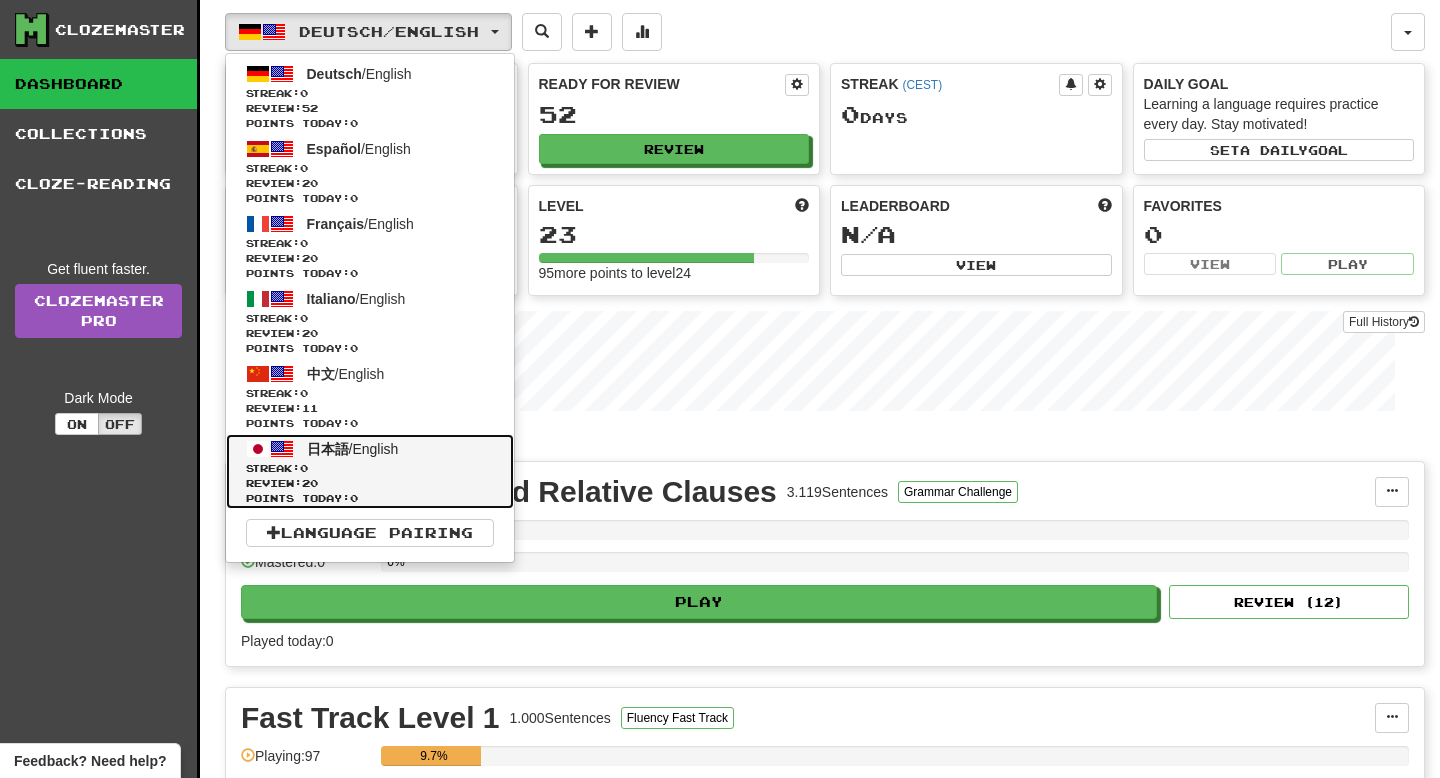 click on "日本語  /  English Streak:  0   Review:  20 Points today:  0" at bounding box center [370, 471] 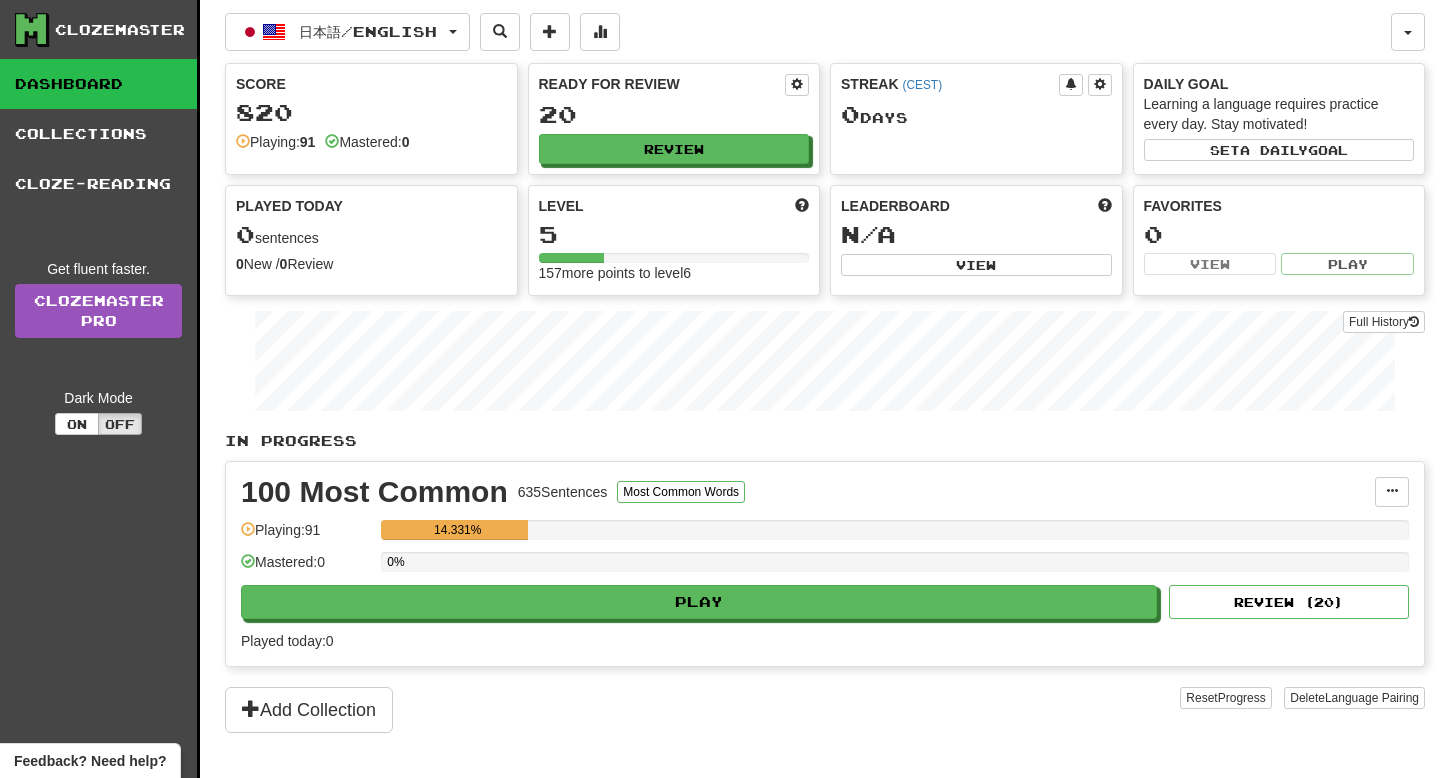 scroll, scrollTop: 0, scrollLeft: 0, axis: both 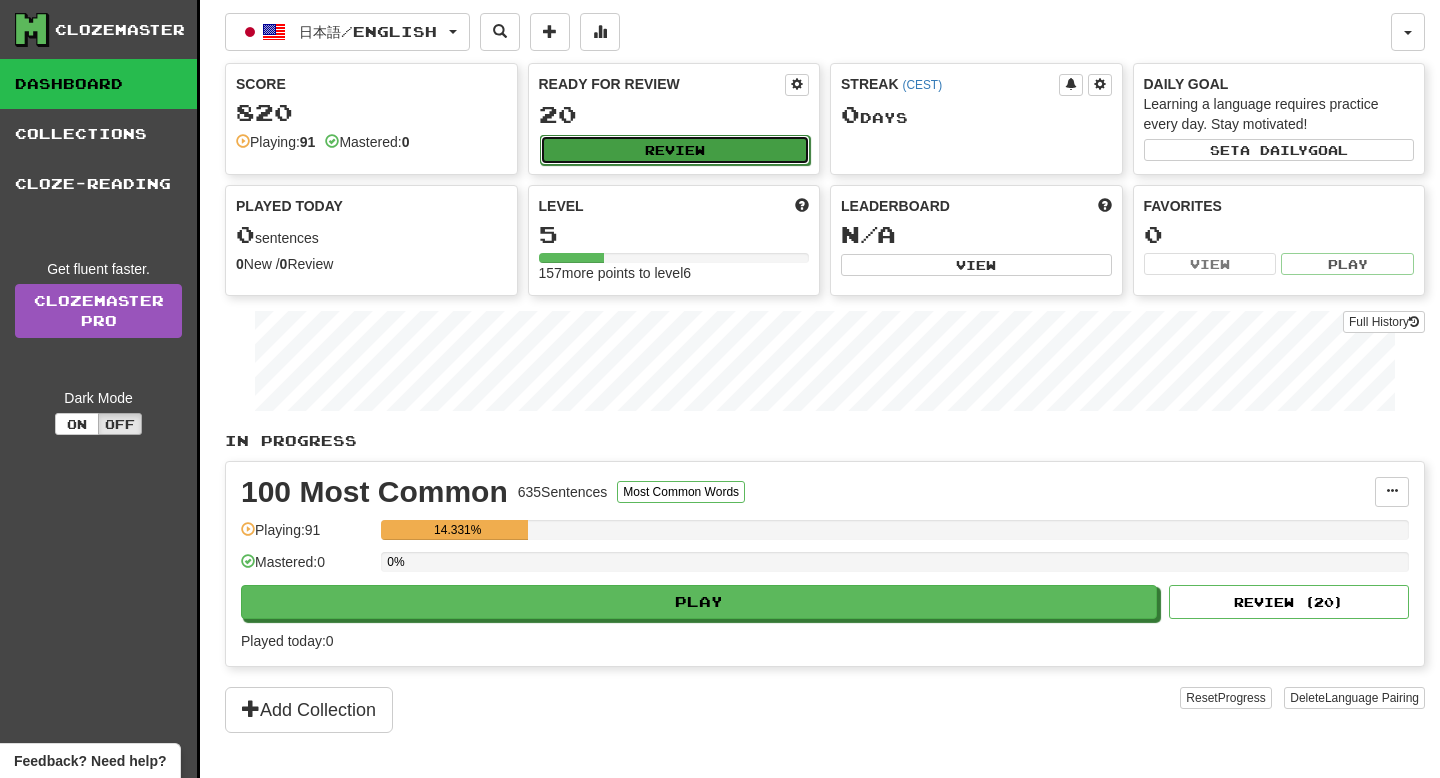 click on "Review" at bounding box center [675, 150] 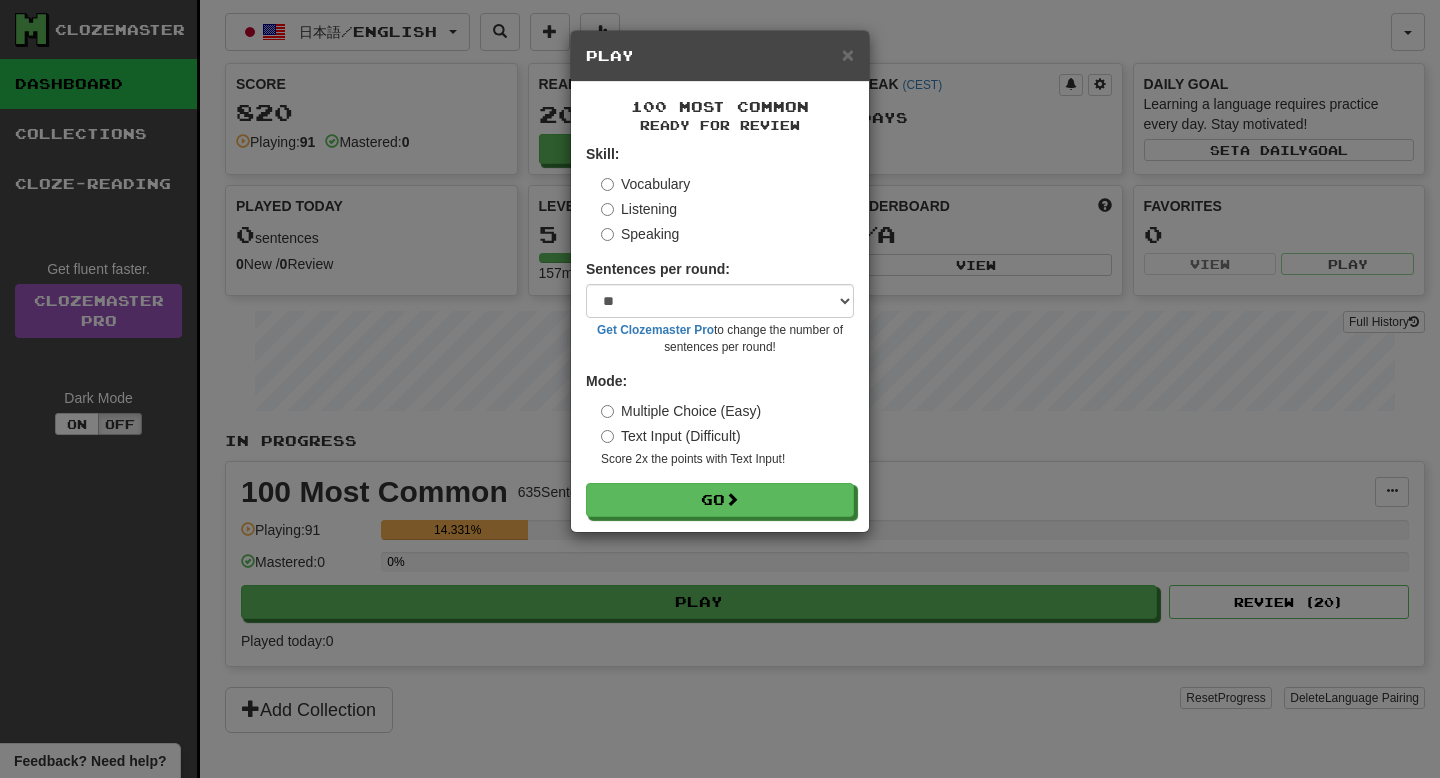 click on "× Play 100 Most Common Ready for Review Skill: Vocabulary Listening Speaking Sentences per round: * ** ** ** ** ** *** ******** Get Clozemaster Pro  to change the number of sentences per round! Mode: Multiple Choice (Easy) Text Input (Difficult) Score 2x the points with Text Input ! Go" at bounding box center (720, 389) 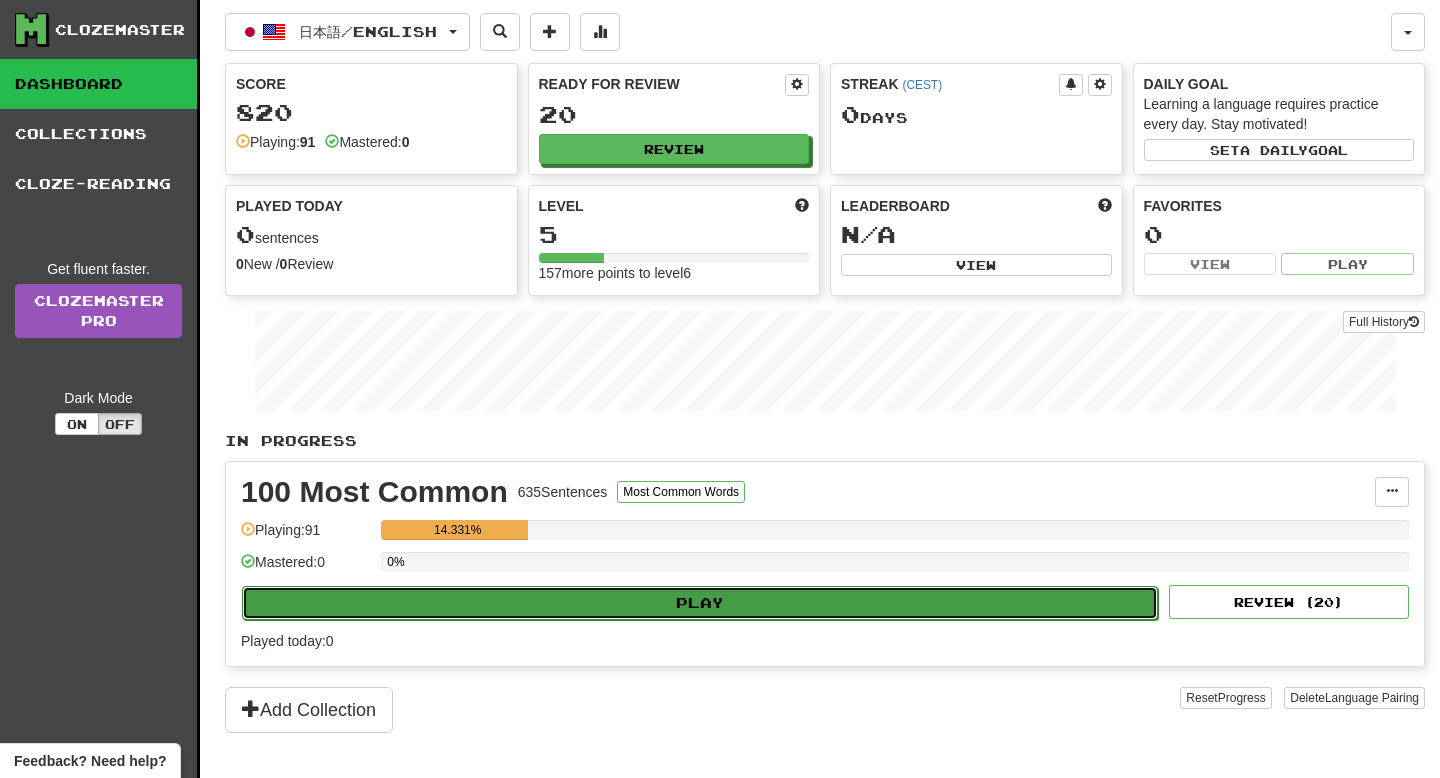 click on "Play" at bounding box center [700, 603] 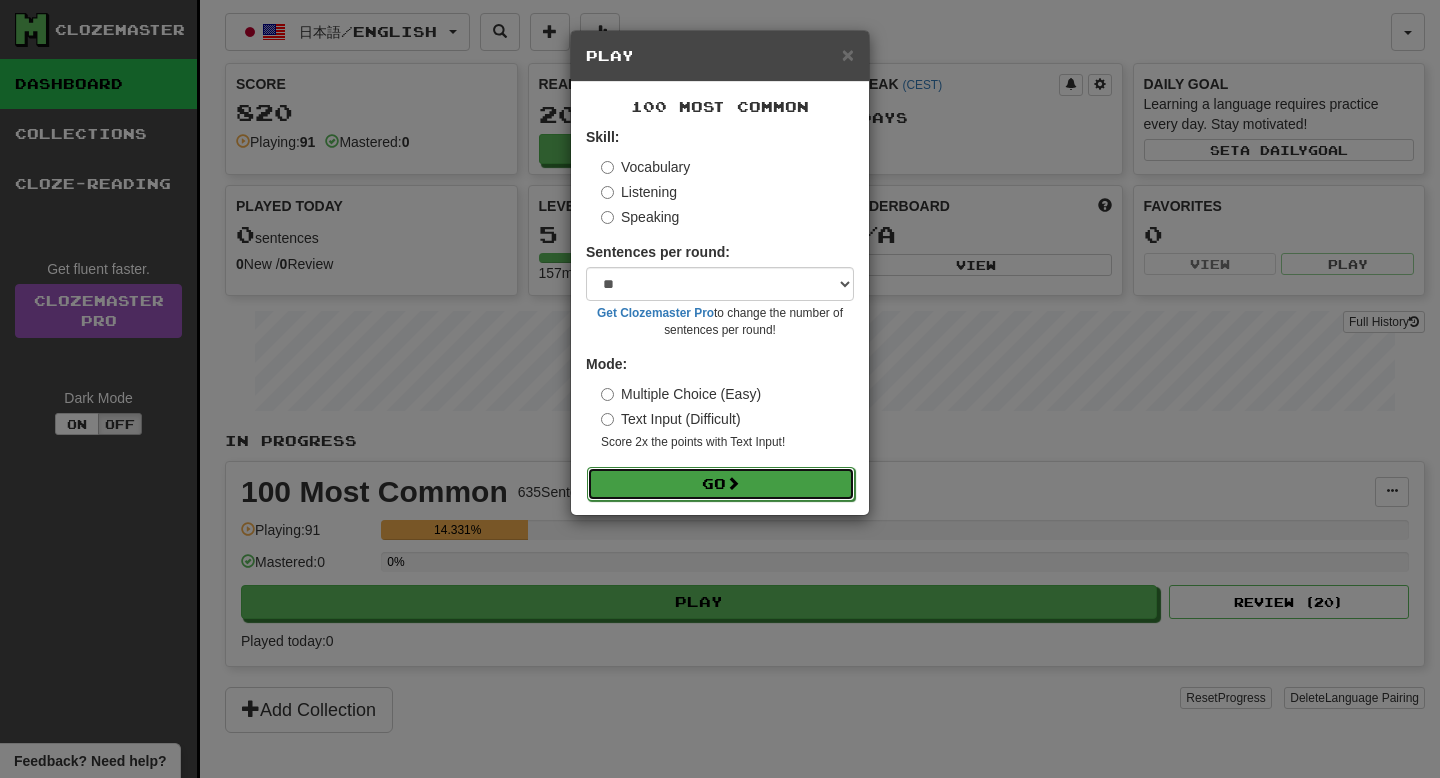 click on "Go" at bounding box center (721, 484) 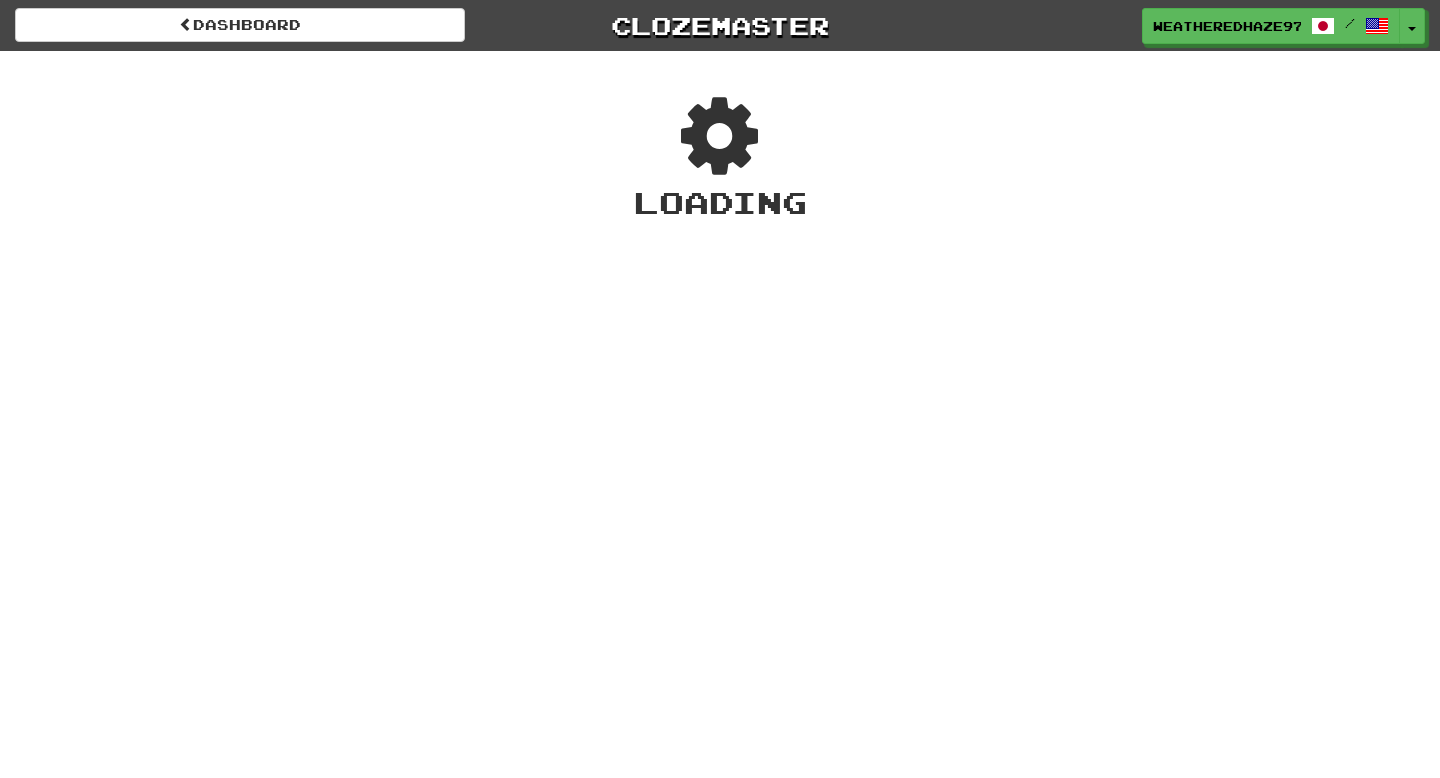 scroll, scrollTop: 0, scrollLeft: 0, axis: both 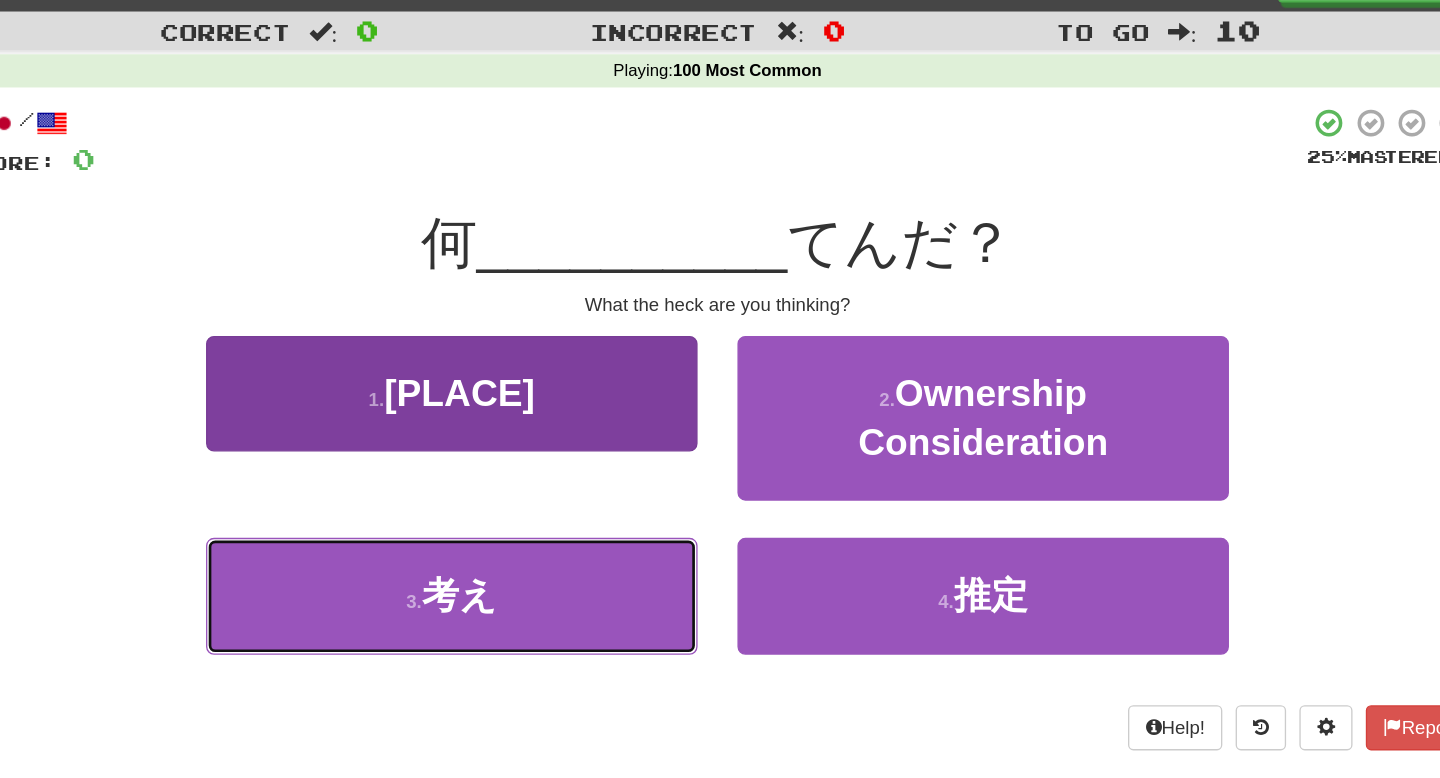 click on "3 .  考え" at bounding box center (520, 490) 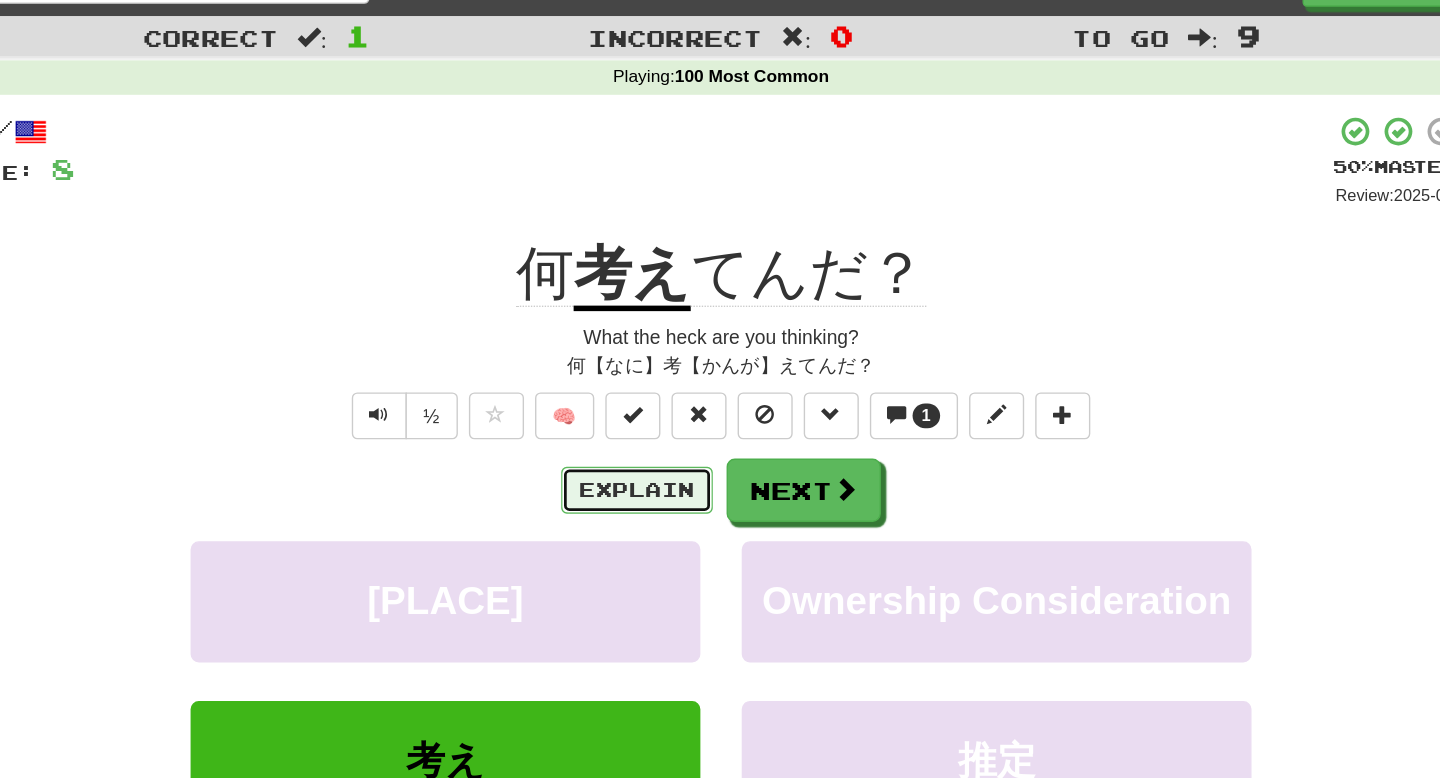 click on "Explain" at bounding box center (659, 395) 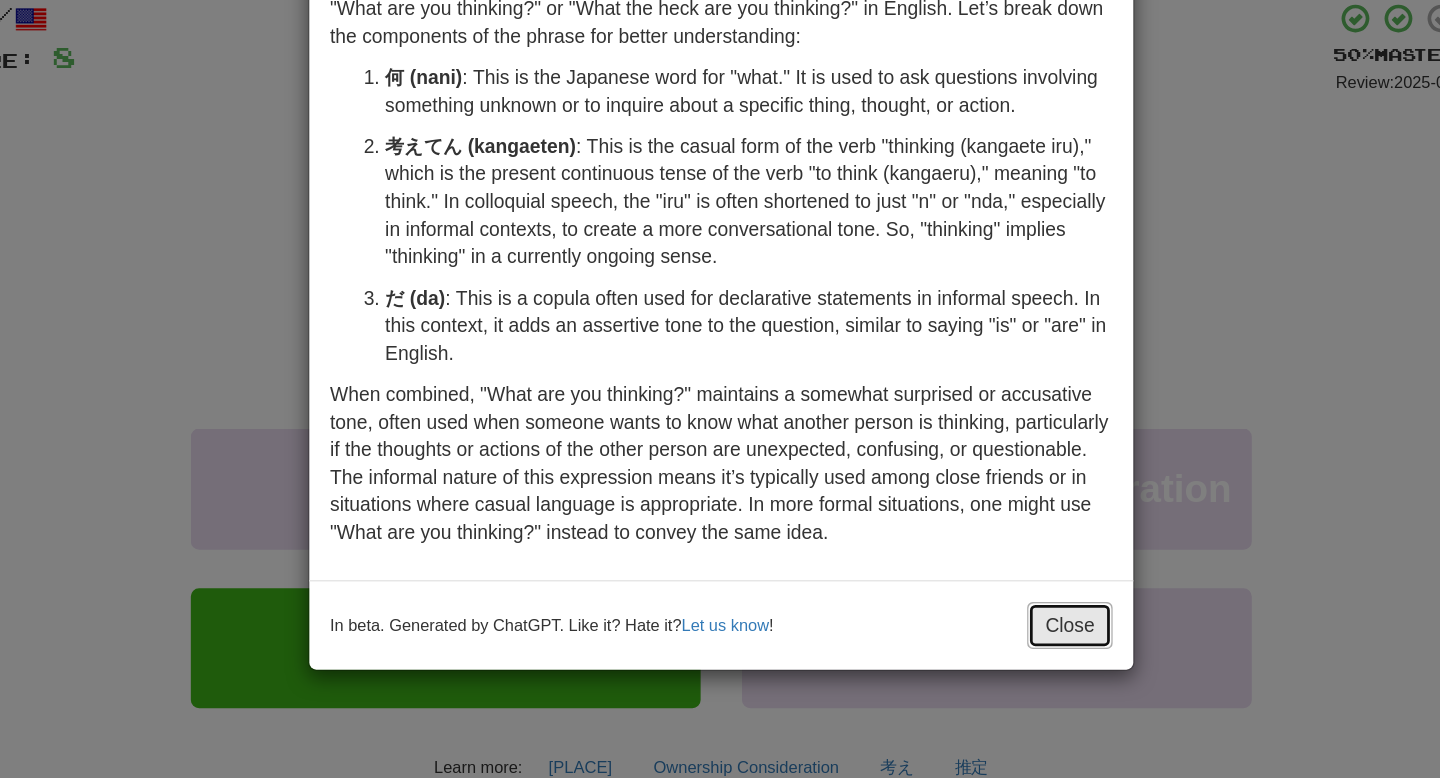 click on "Close" at bounding box center (973, 575) 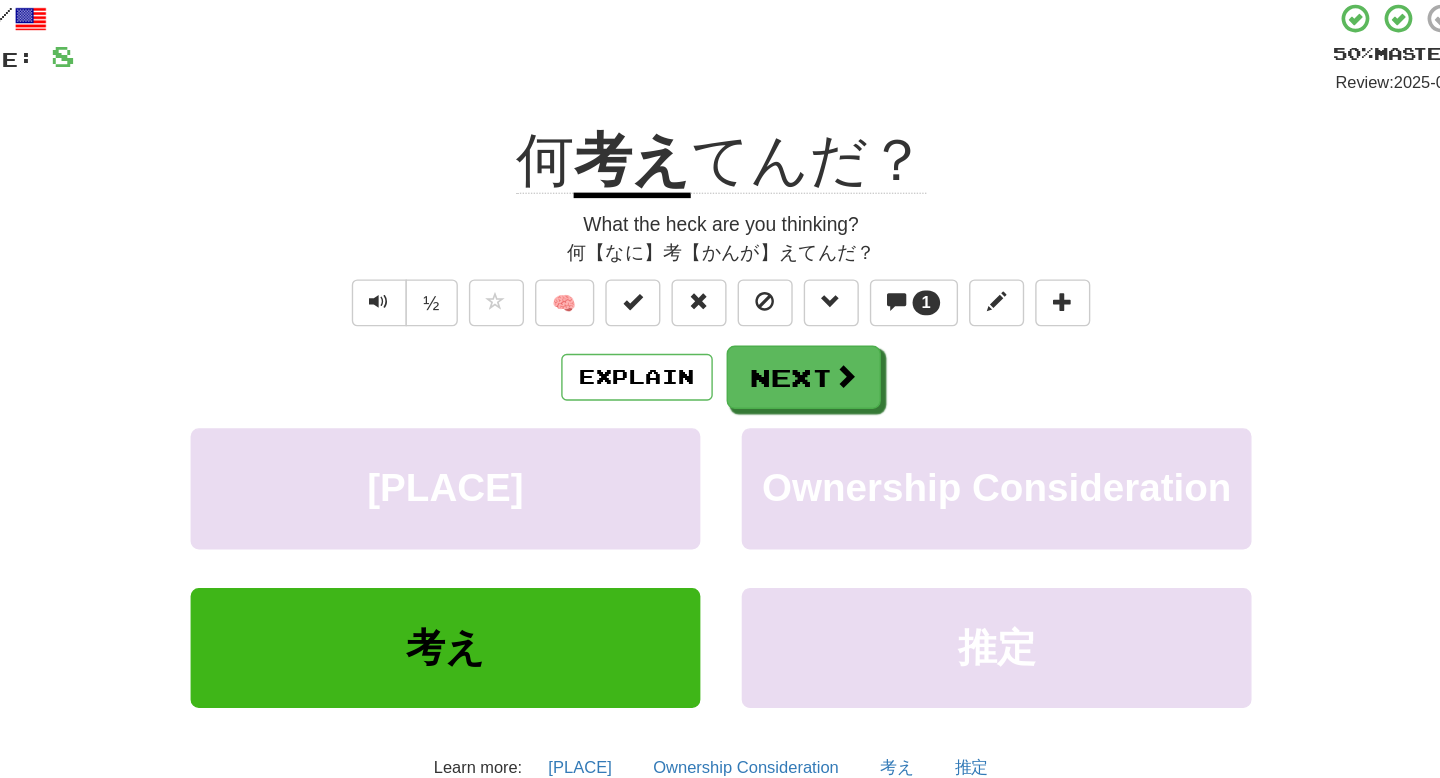 click on "Explain Next グリーンランド 所有格のある 考え 推定 Learn more: グリーンランド 所有格のある 考え 推定" at bounding box center [720, 532] 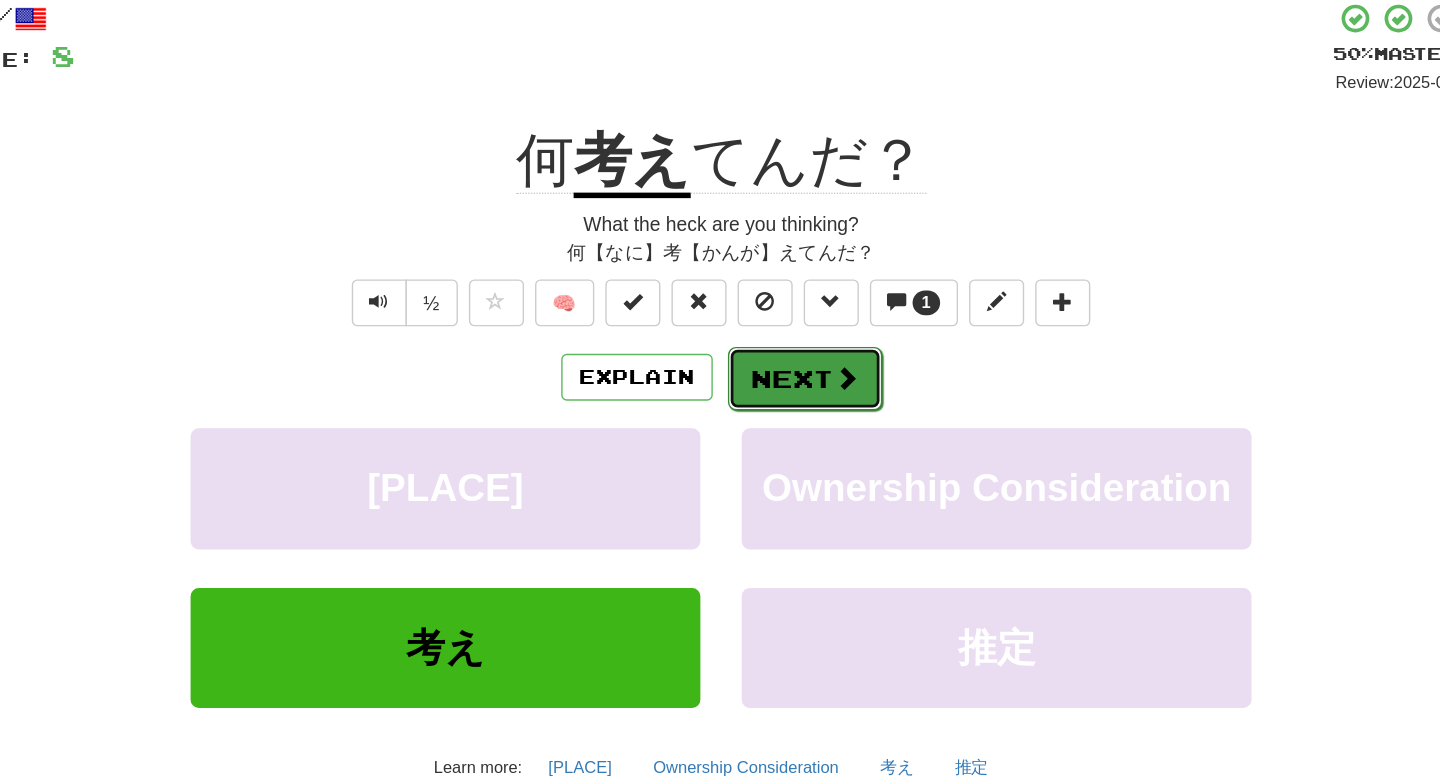 click on "Next" at bounding box center [781, 396] 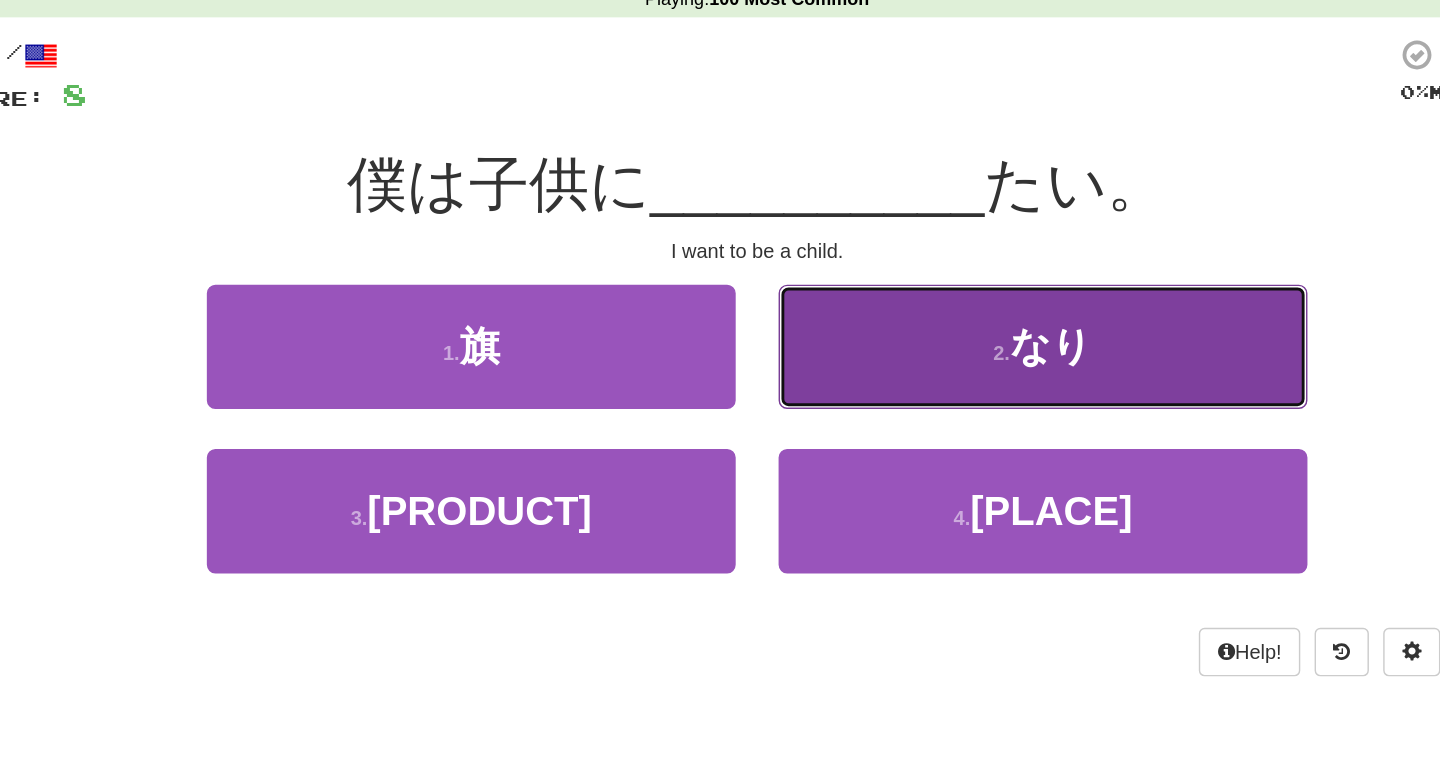 click on "2 .  なり" at bounding box center (920, 338) 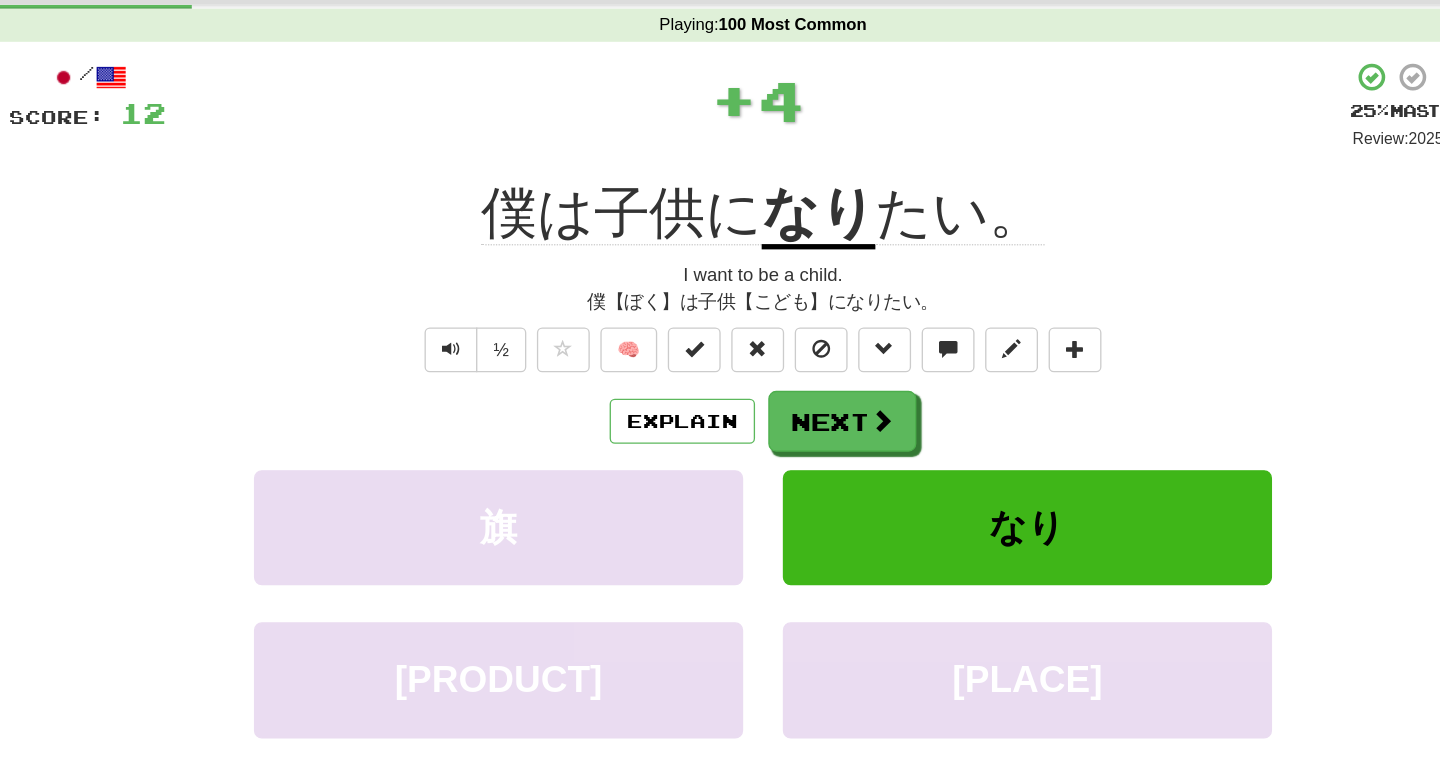 click on "Explain Next" at bounding box center [720, 395] 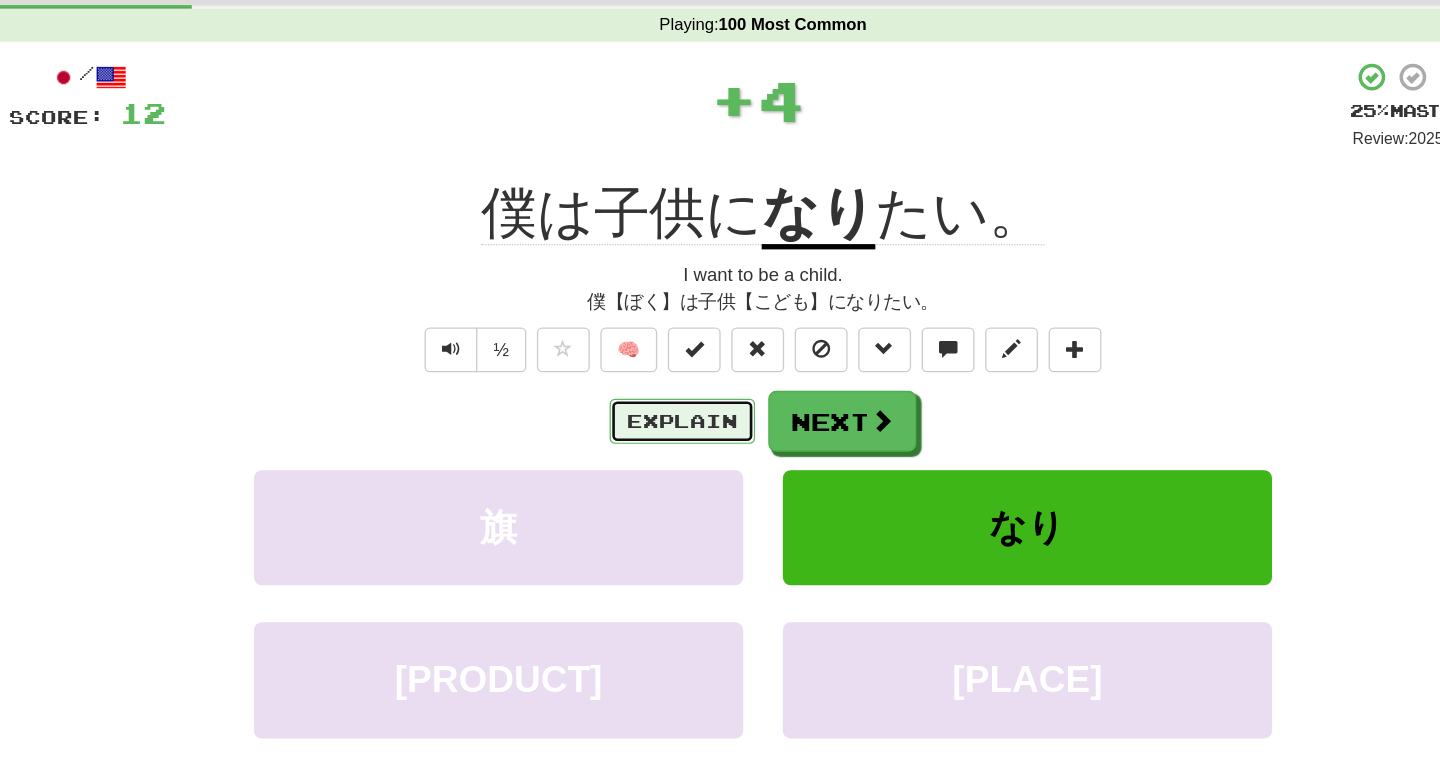 click on "Explain" at bounding box center (659, 395) 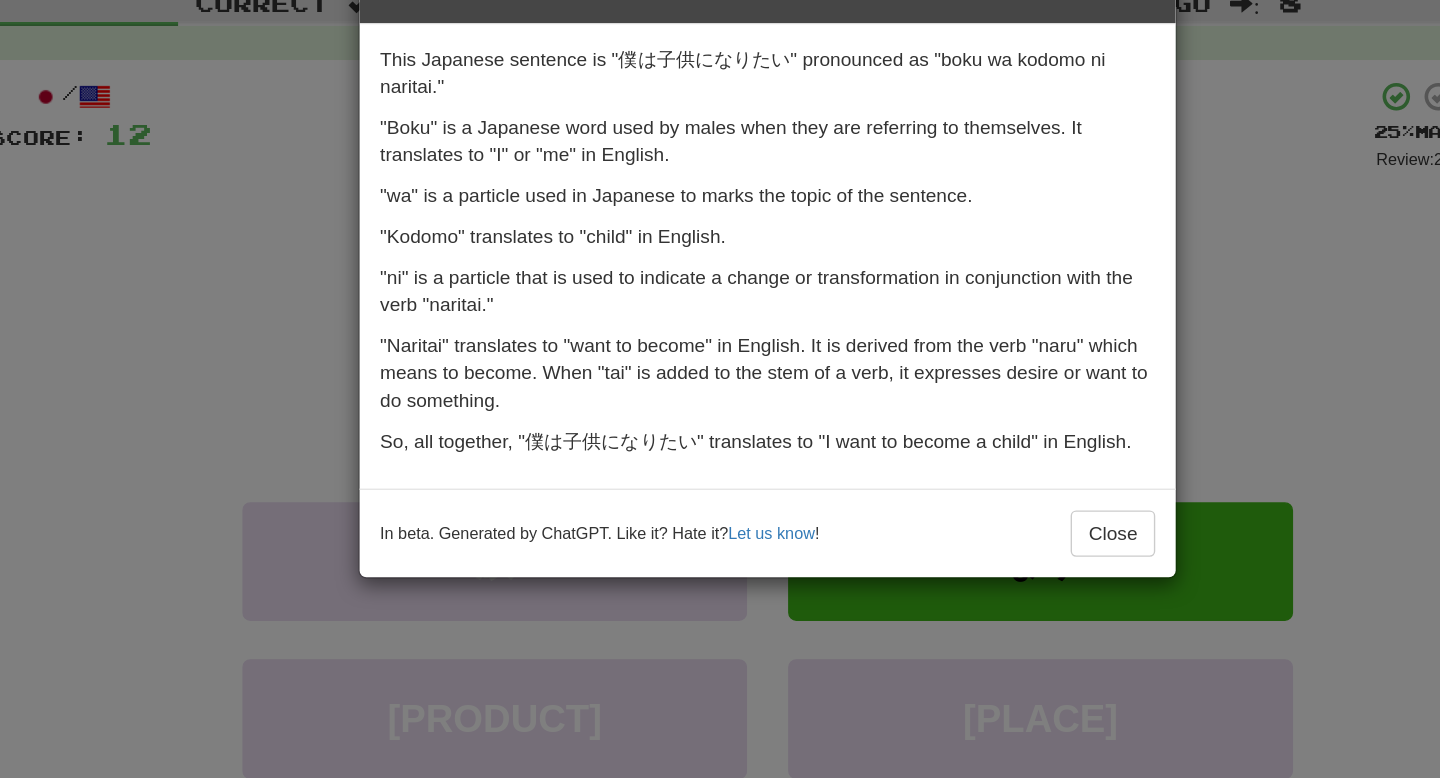 click on "× Explanation This Japanese sentence is "僕は子供になりたい" pronounced as "boku wa kodomo ni naritai."
"Boku" is a Japanese word used by males when they are referring to themselves. It translates to "I" or "me" in English.
"wa" is a particle used in Japanese to marks the topic of the sentence.
"Kodomo" translates to "child" in English.
"ni" is a particle that is used to indicate a change or transformation in conjunction with the verb "naritai."
"Naritai" translates to "want to become" in English. It is derived from the verb "naru" which means to become. When "tai" is added to the stem of a verb, it expresses desire or want to do something.
So, all together, "僕は子供になりたい" translates to "I want to become a child" in English. In beta. Generated by ChatGPT. Like it? Hate it?  Let us know ! Close" at bounding box center (720, 389) 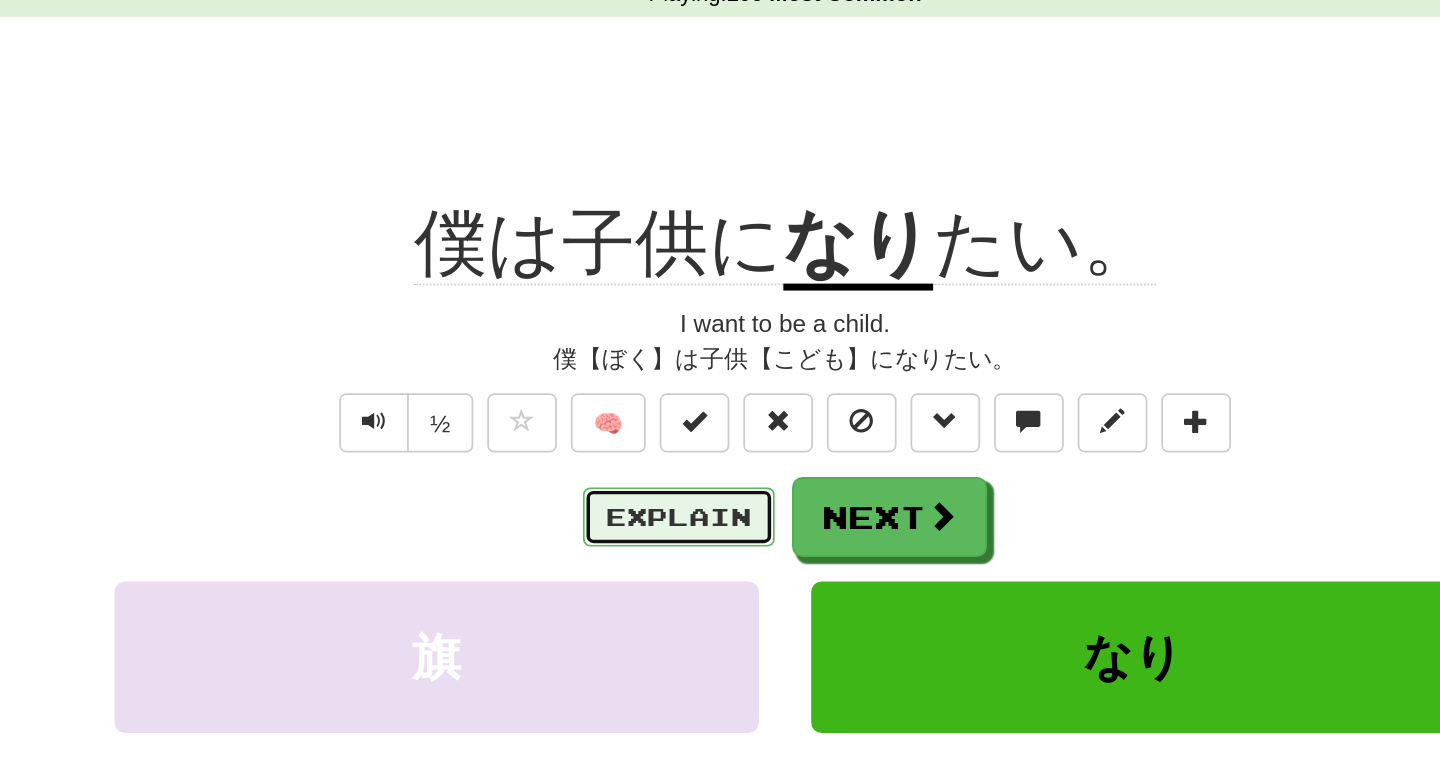 click on "Explain" at bounding box center [659, 395] 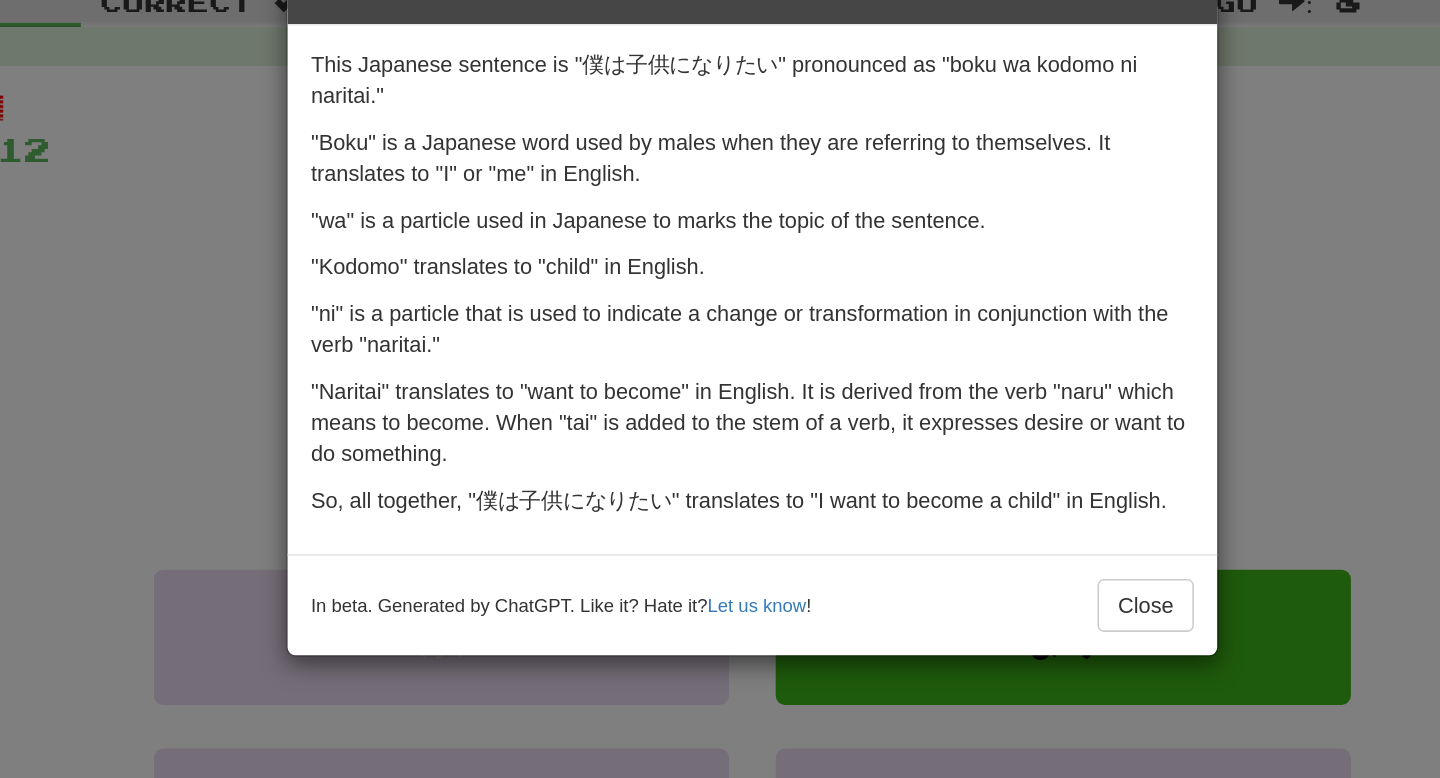 click on "× Explanation This Japanese sentence is "僕は子供になりたい" pronounced as "boku wa kodomo ni naritai."
"Boku" is a Japanese word used by males when they are referring to themselves. It translates to "I" or "me" in English.
"wa" is a particle used in Japanese to marks the topic of the sentence.
"Kodomo" translates to "child" in English.
"ni" is a particle that is used to indicate a change or transformation in conjunction with the verb "naritai."
"Naritai" translates to "want to become" in English. It is derived from the verb "naru" which means to become. When "tai" is added to the stem of a verb, it expresses desire or want to do something.
So, all together, "僕は子供になりたい" translates to "I want to become a child" in English. In beta. Generated by ChatGPT. Like it? Hate it?  Let us know ! Close" at bounding box center [720, 389] 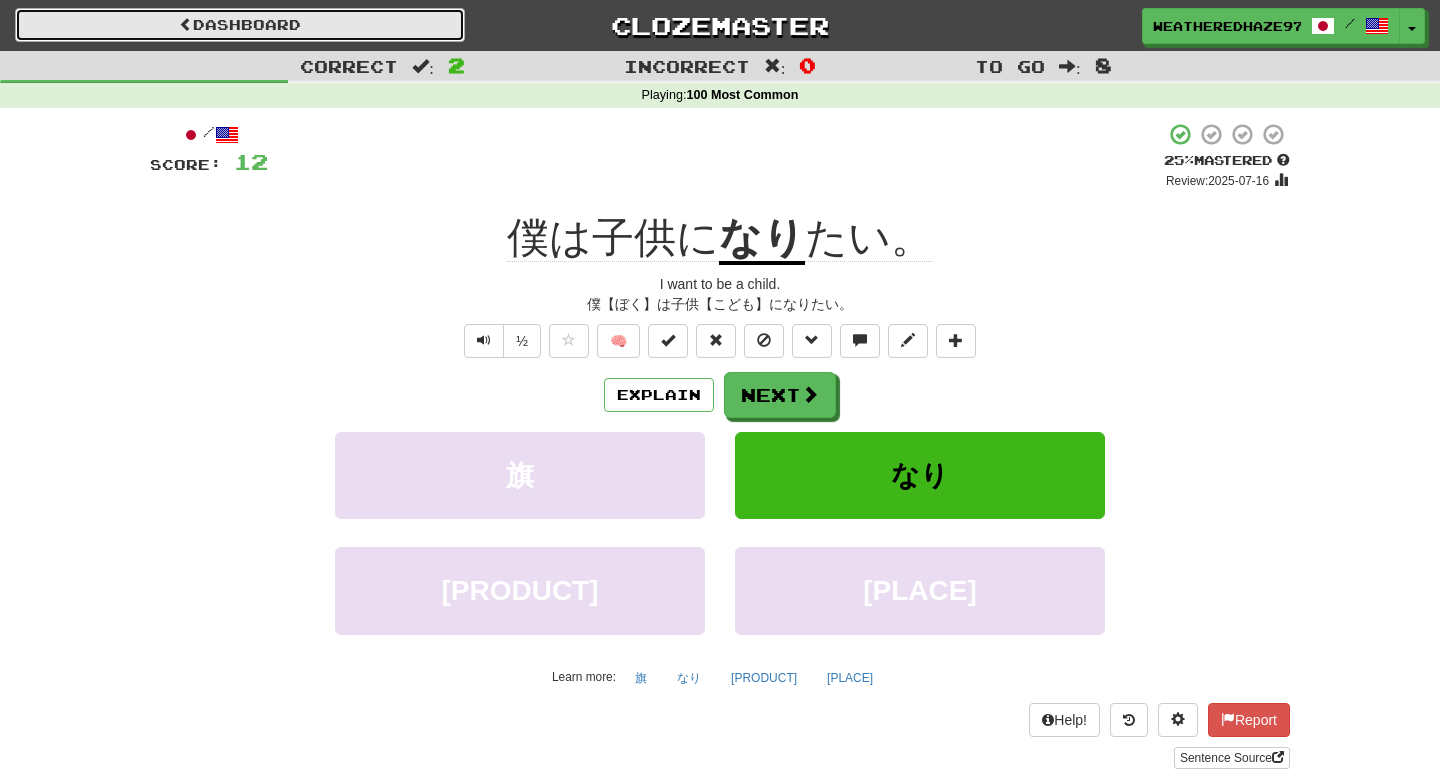 click on "Dashboard" at bounding box center (240, 25) 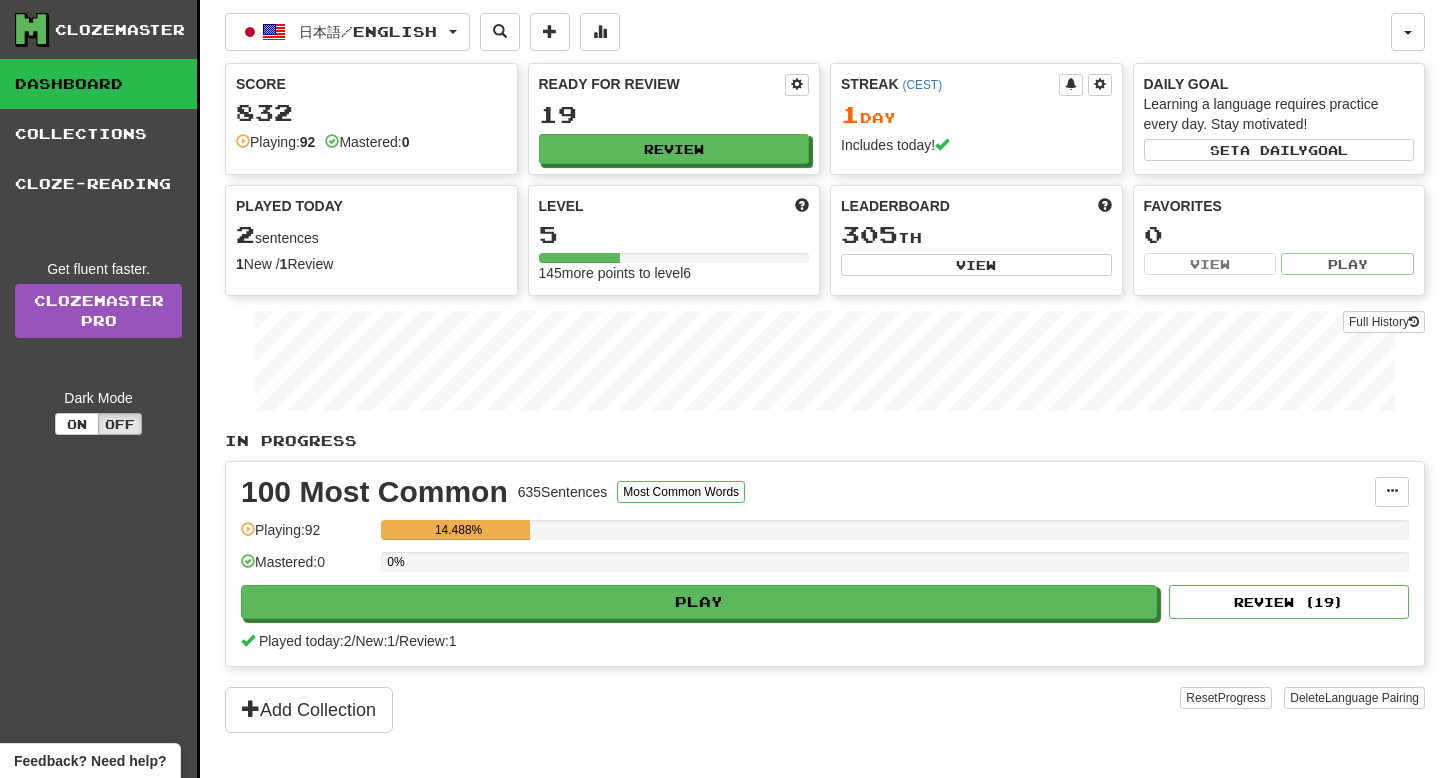 scroll, scrollTop: 0, scrollLeft: 0, axis: both 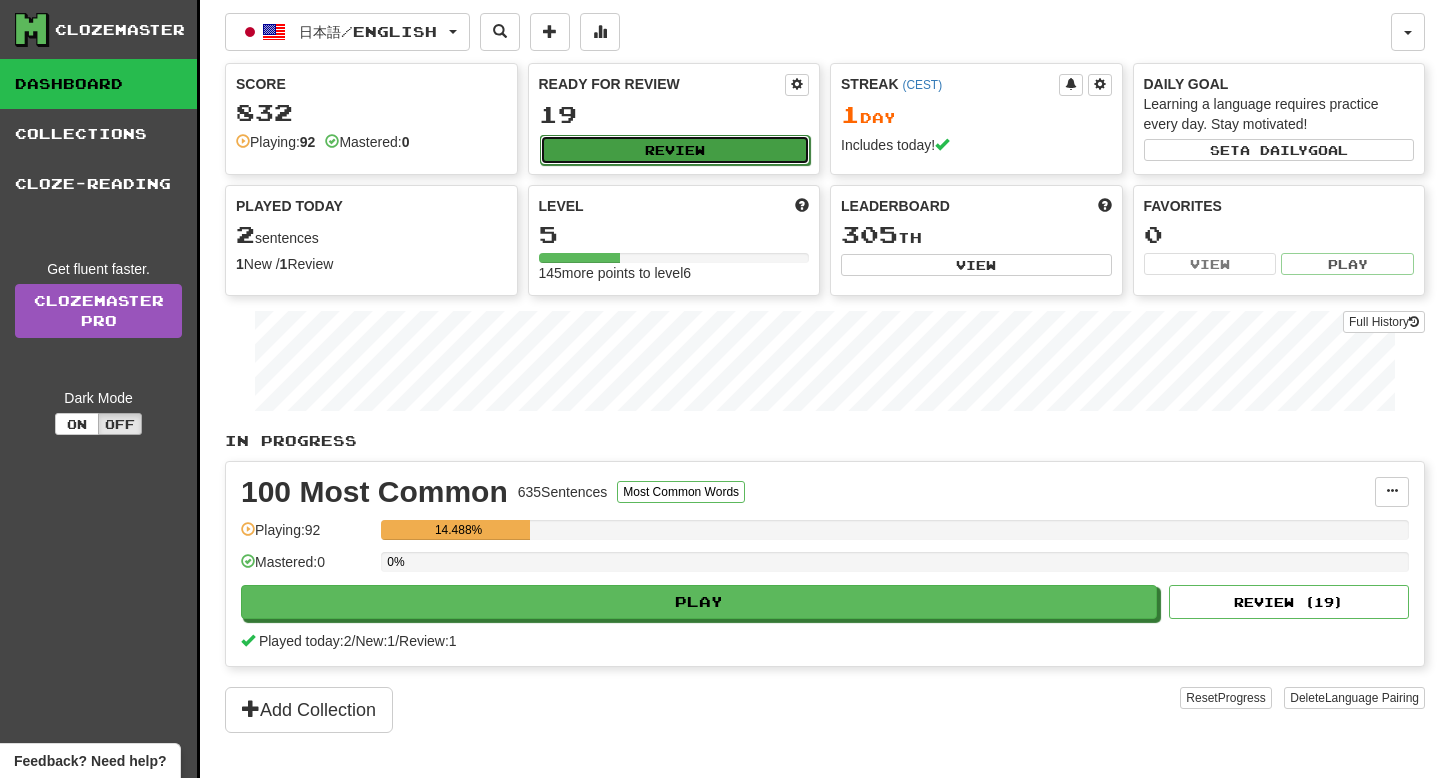 click on "Review" at bounding box center [675, 150] 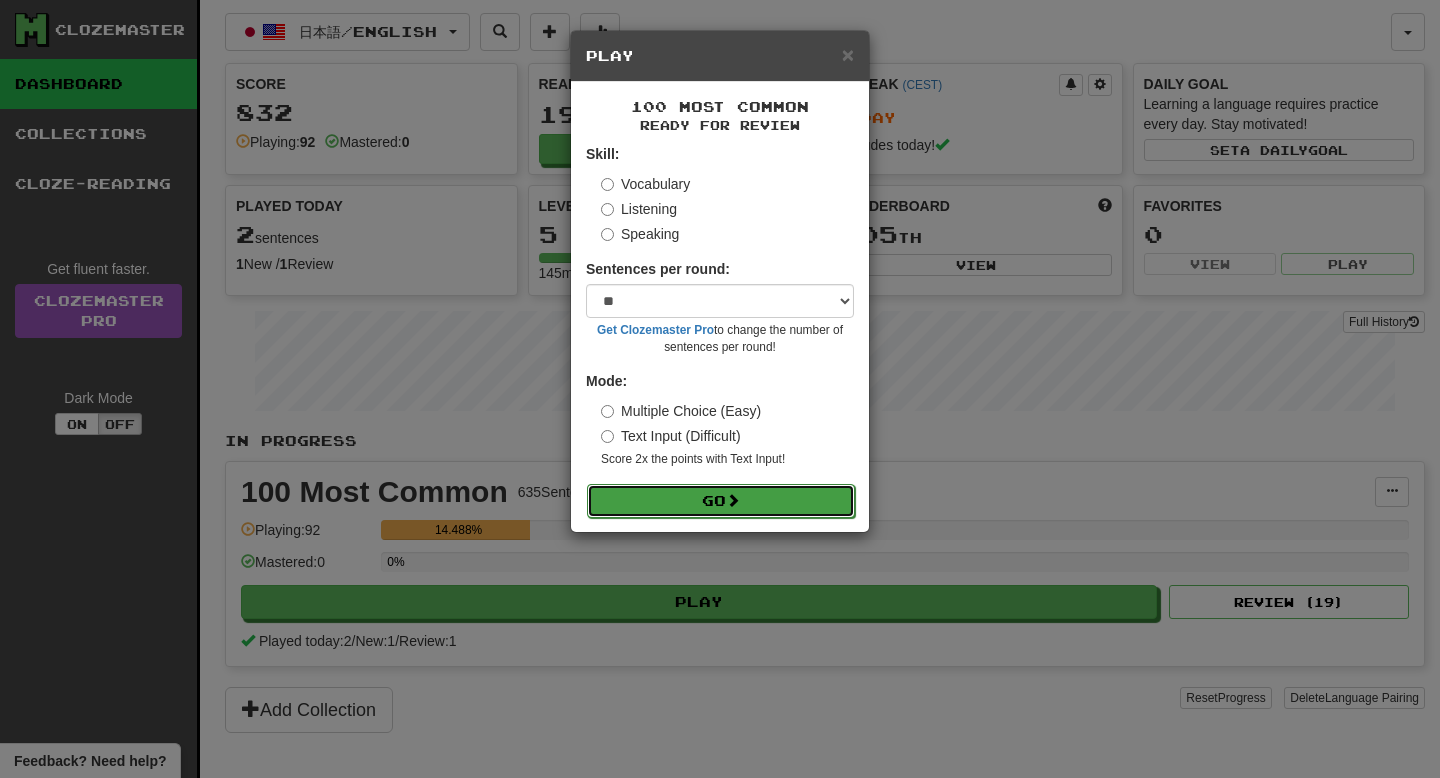 click at bounding box center (733, 500) 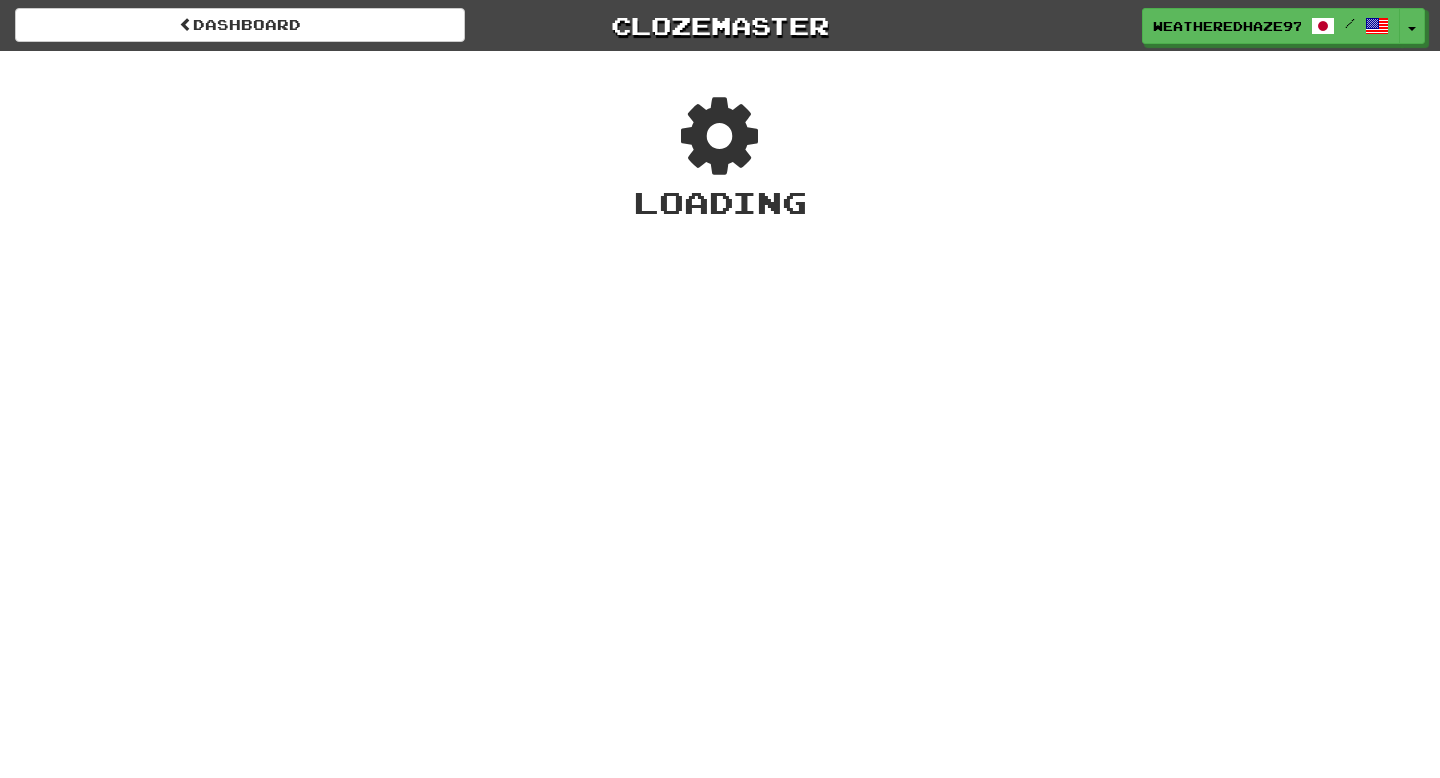 scroll, scrollTop: 0, scrollLeft: 0, axis: both 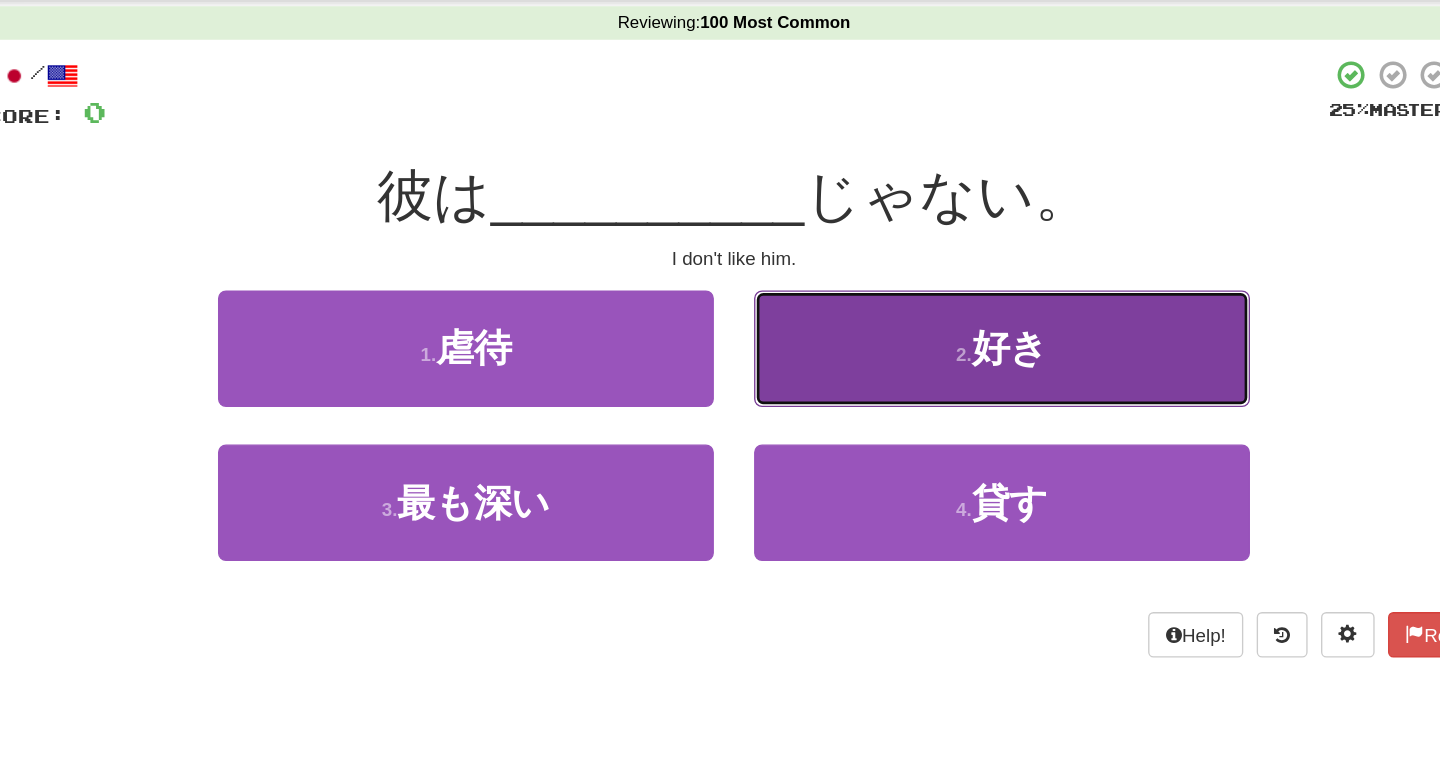 click on "2 .  好き" at bounding box center (920, 338) 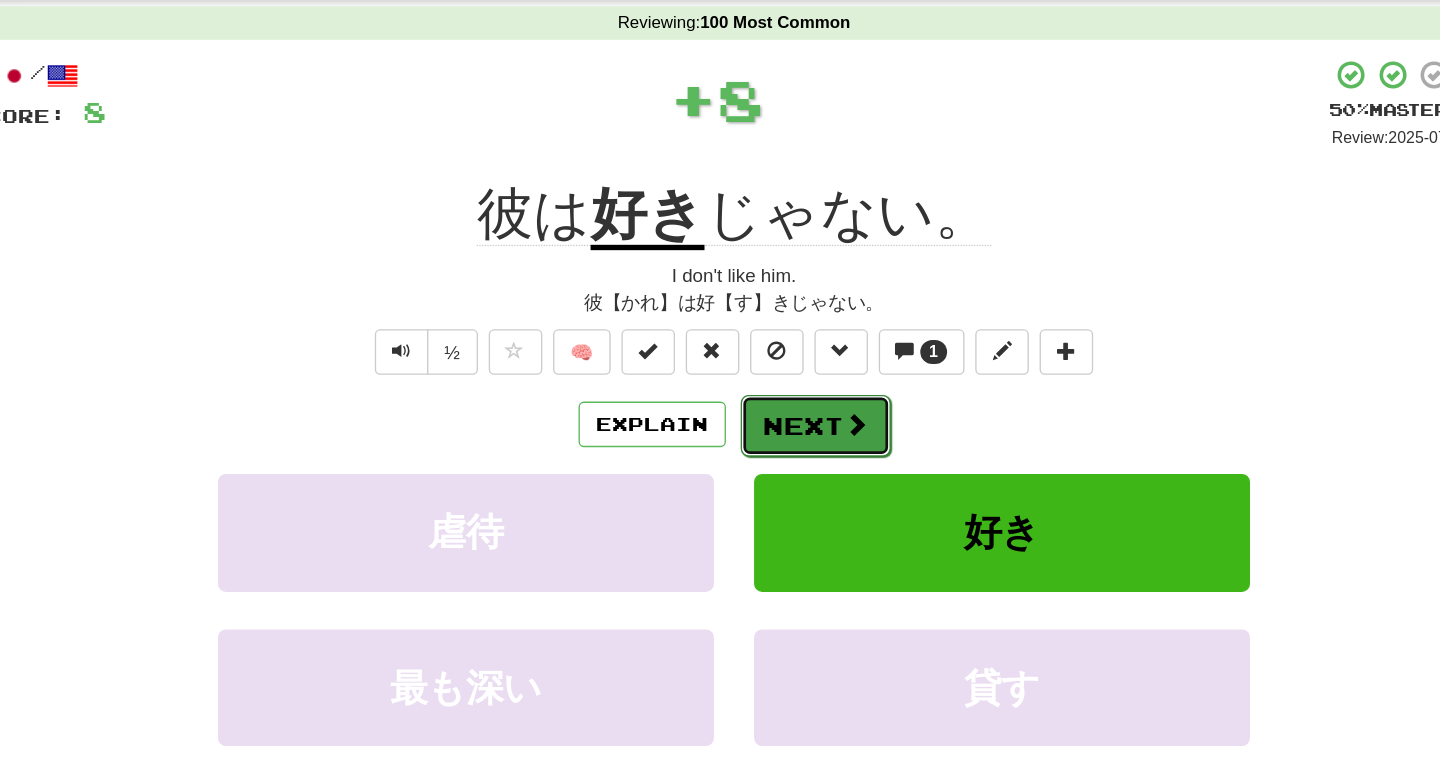 click on "Next" at bounding box center (781, 396) 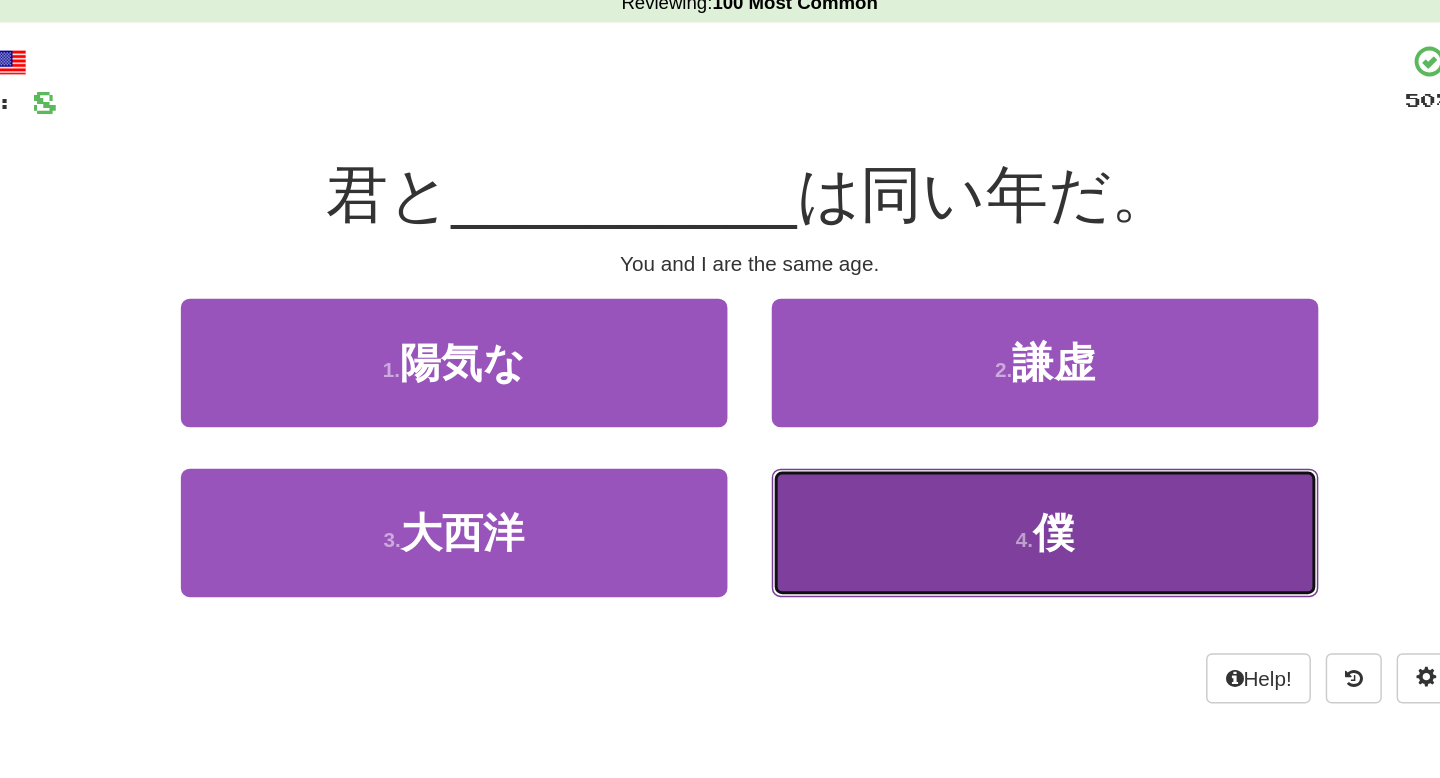 click on "4 ." at bounding box center [906, 458] 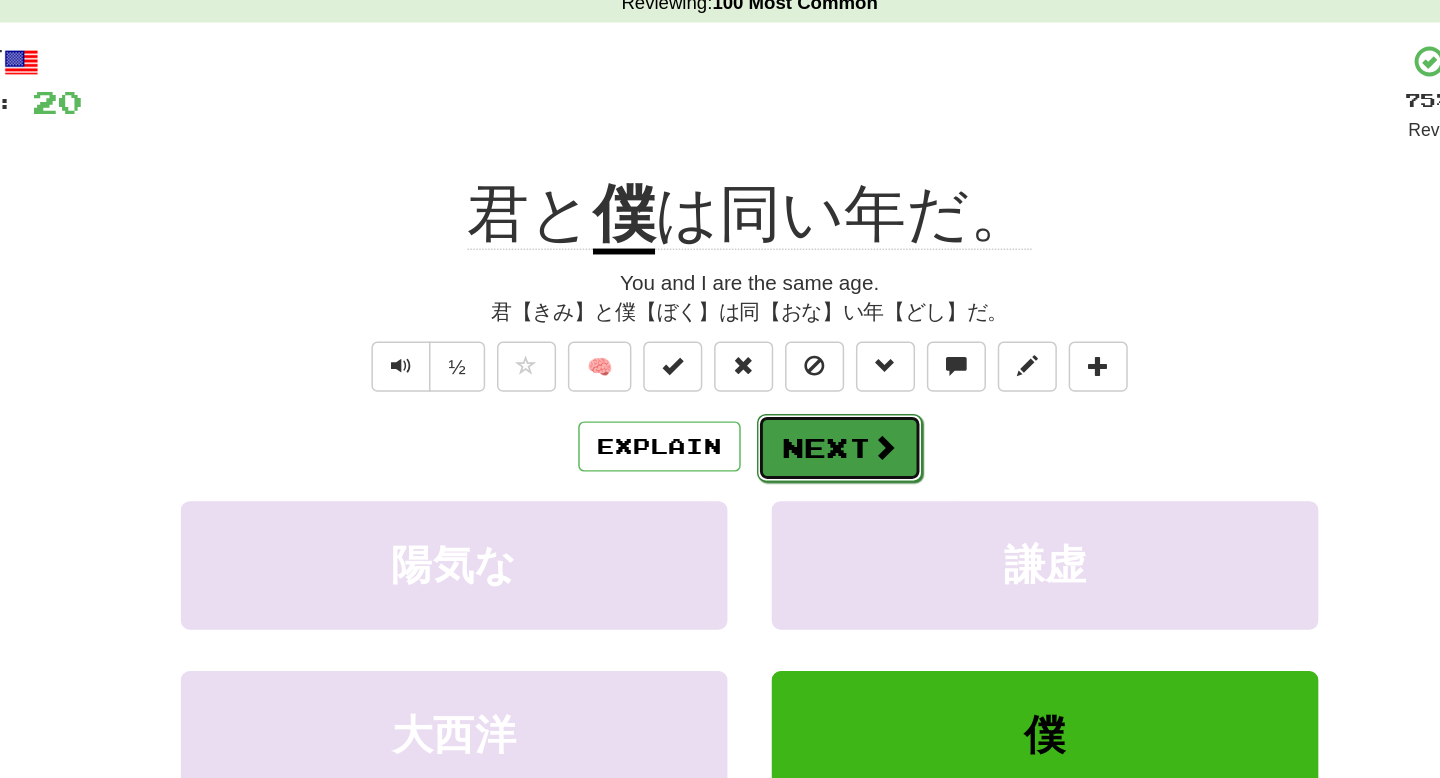 click on "Next" at bounding box center [781, 396] 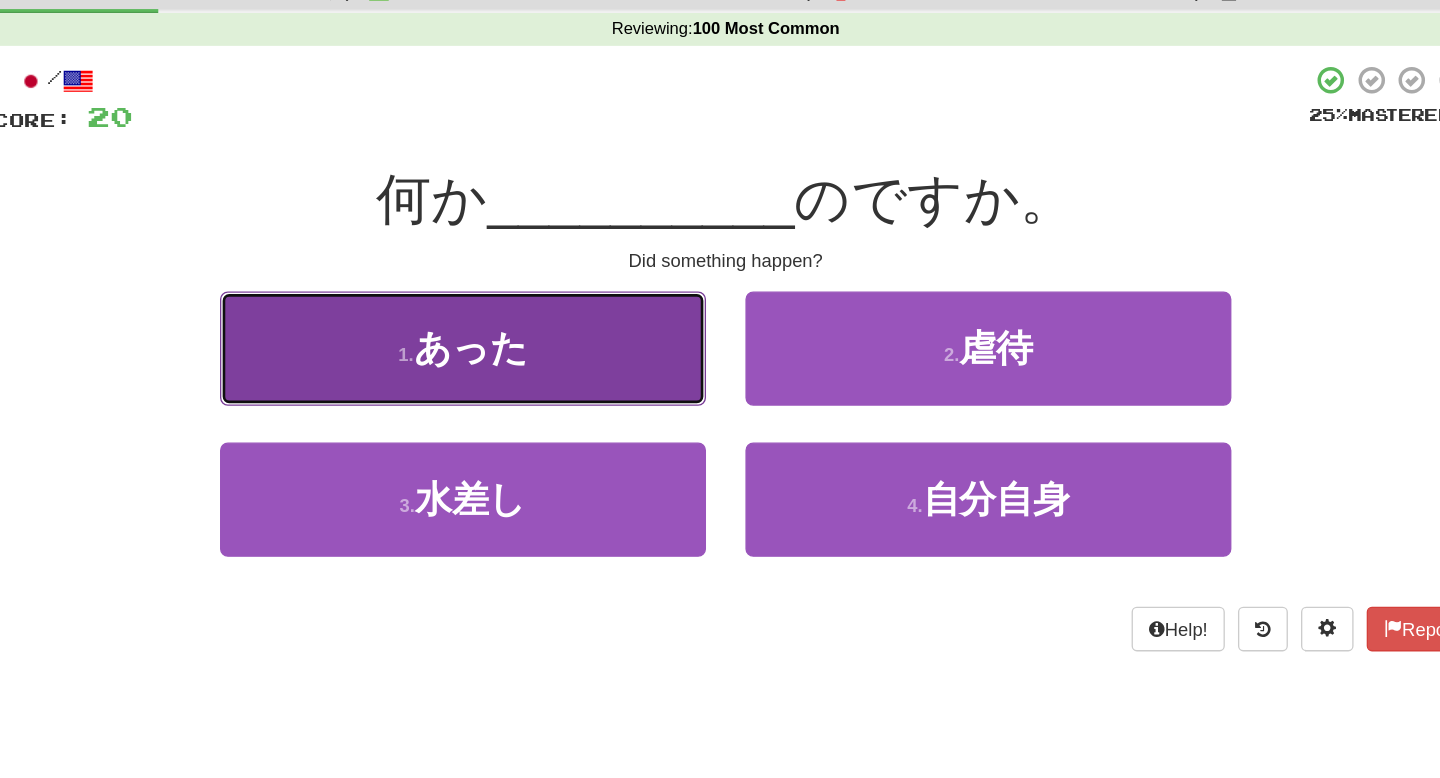 click on "1 .  あった" at bounding box center [520, 338] 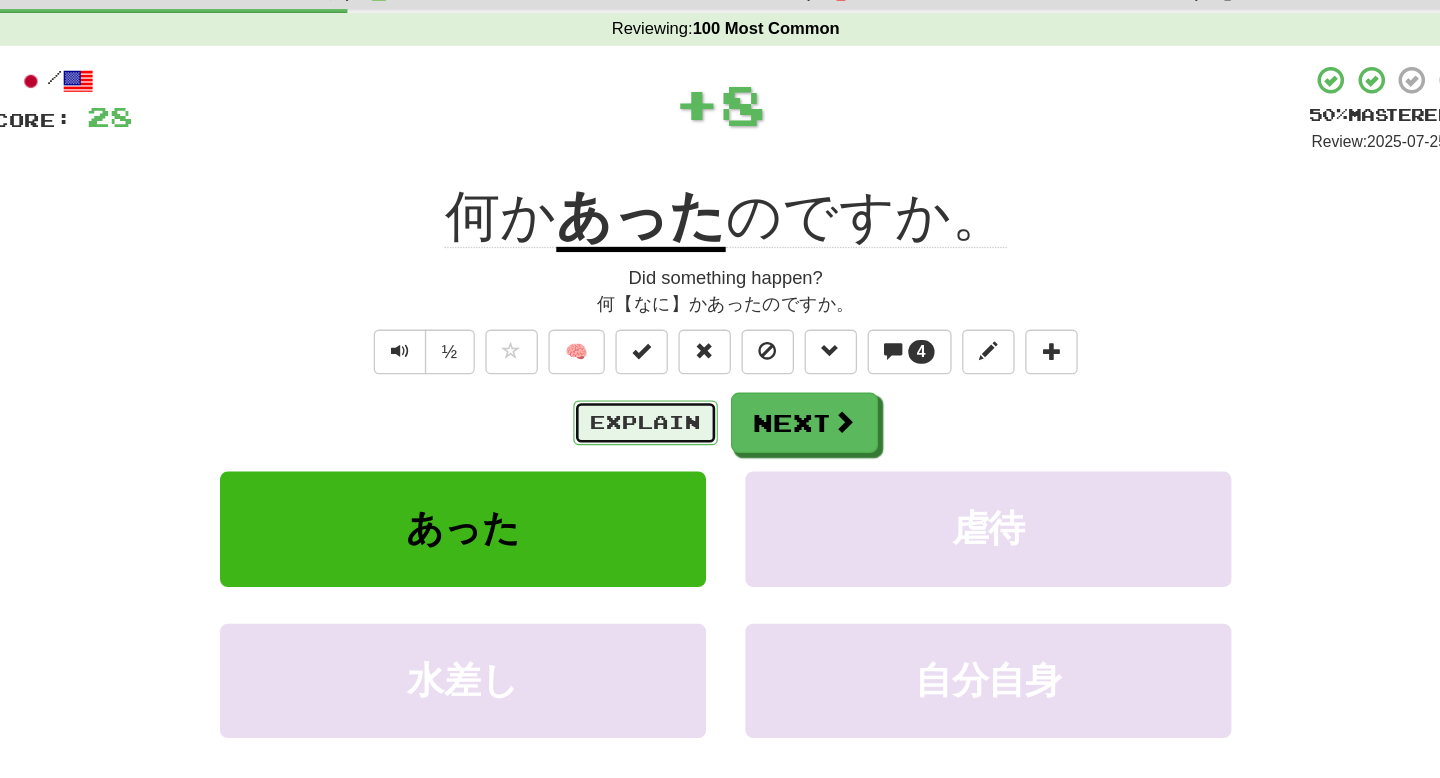 click on "Explain" at bounding box center (659, 395) 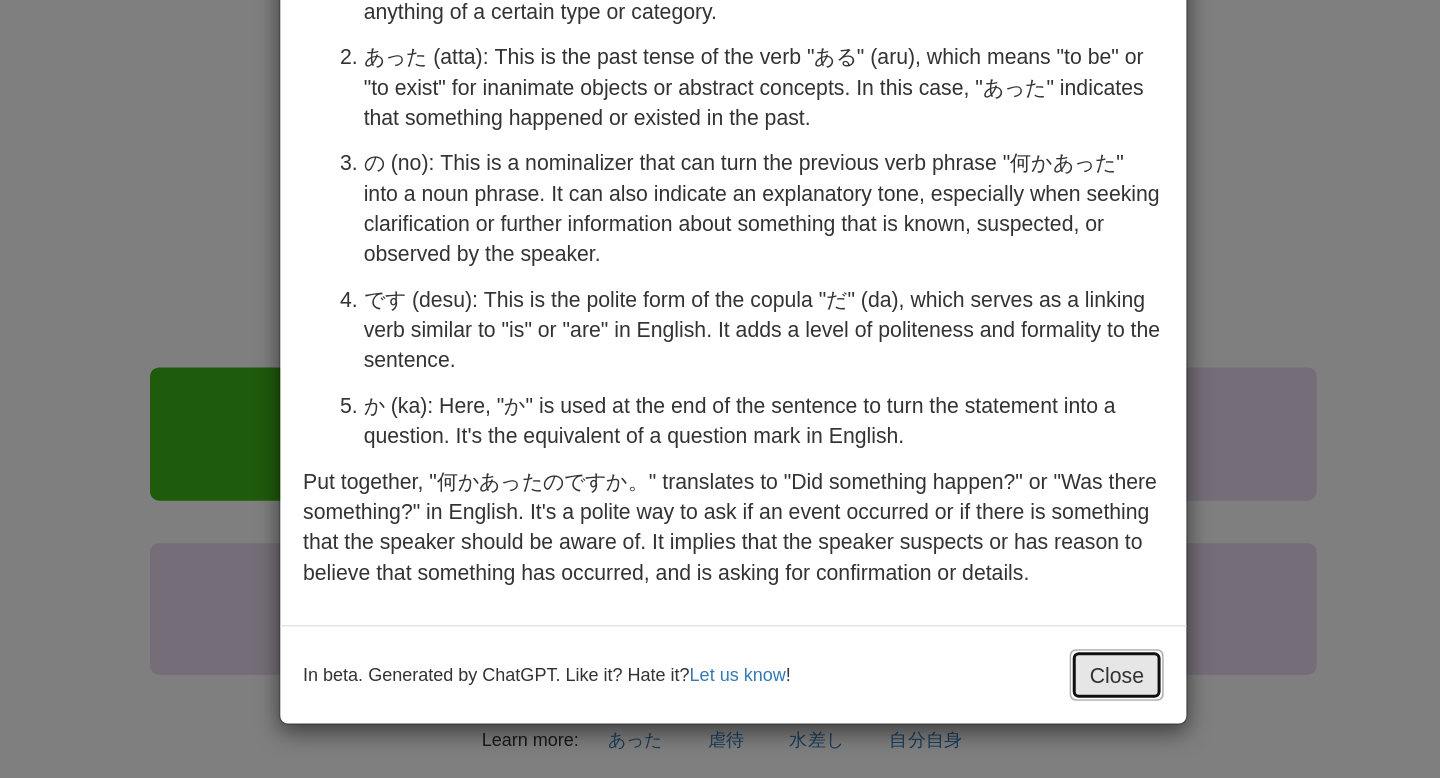 click on "Close" at bounding box center (973, 635) 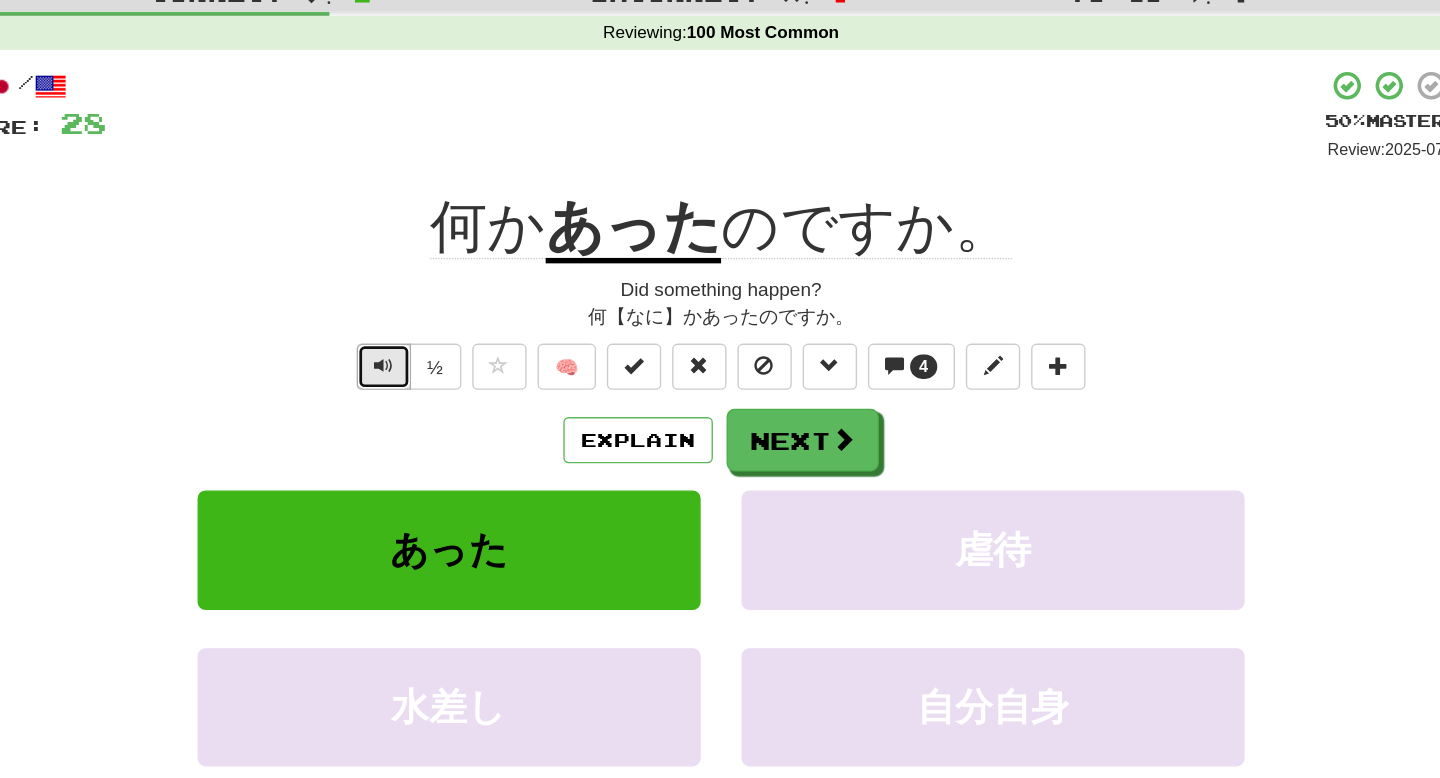 click at bounding box center (472, 341) 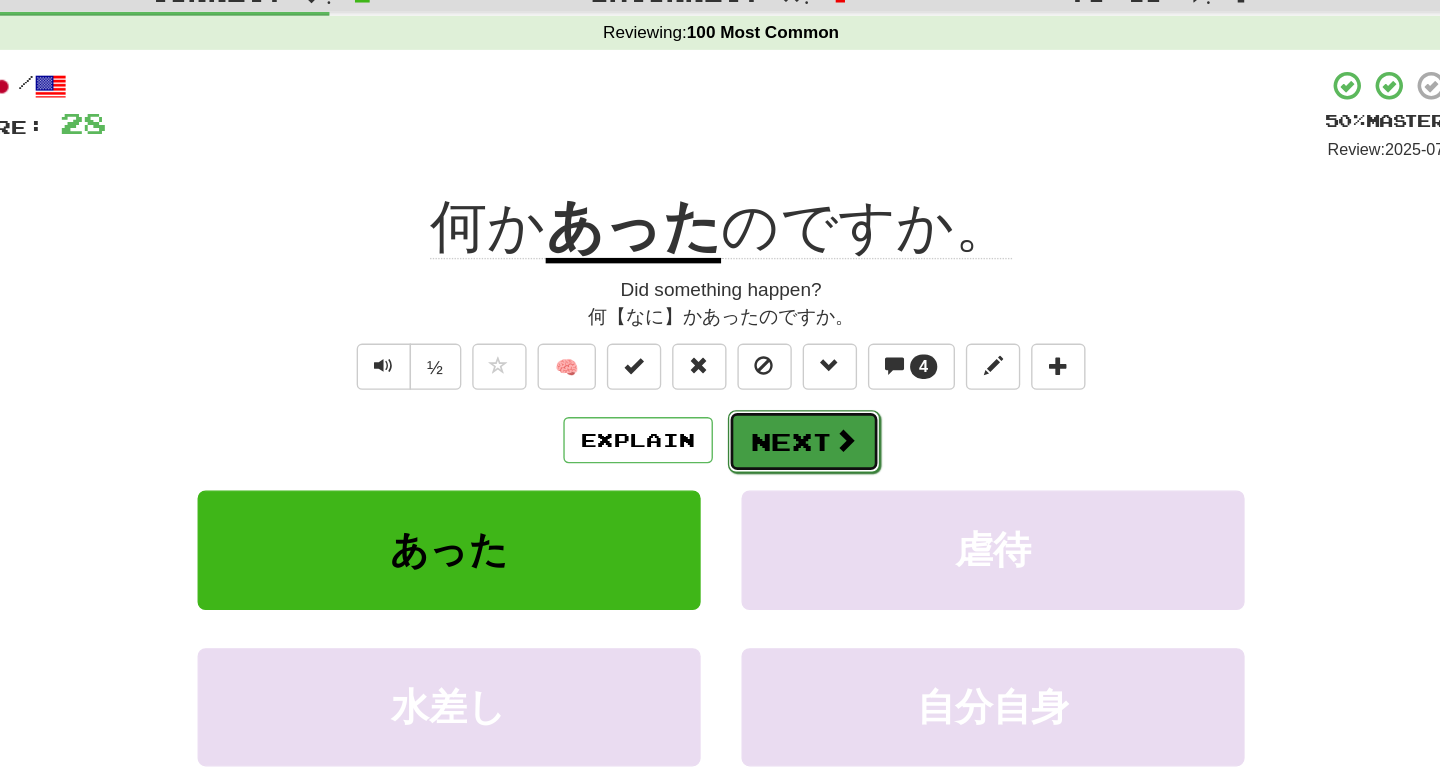 click on "Next" at bounding box center [781, 396] 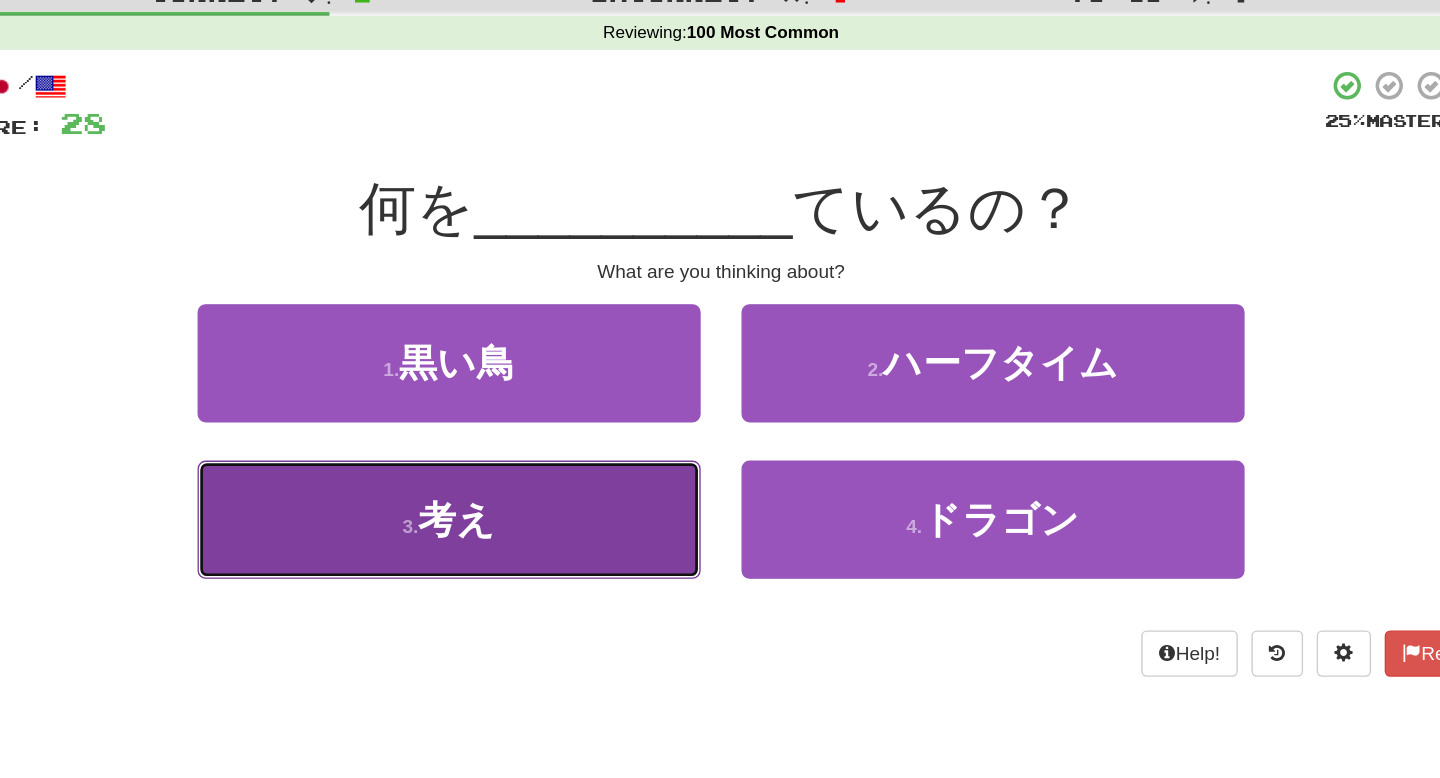click on "3 .  考え" at bounding box center [520, 453] 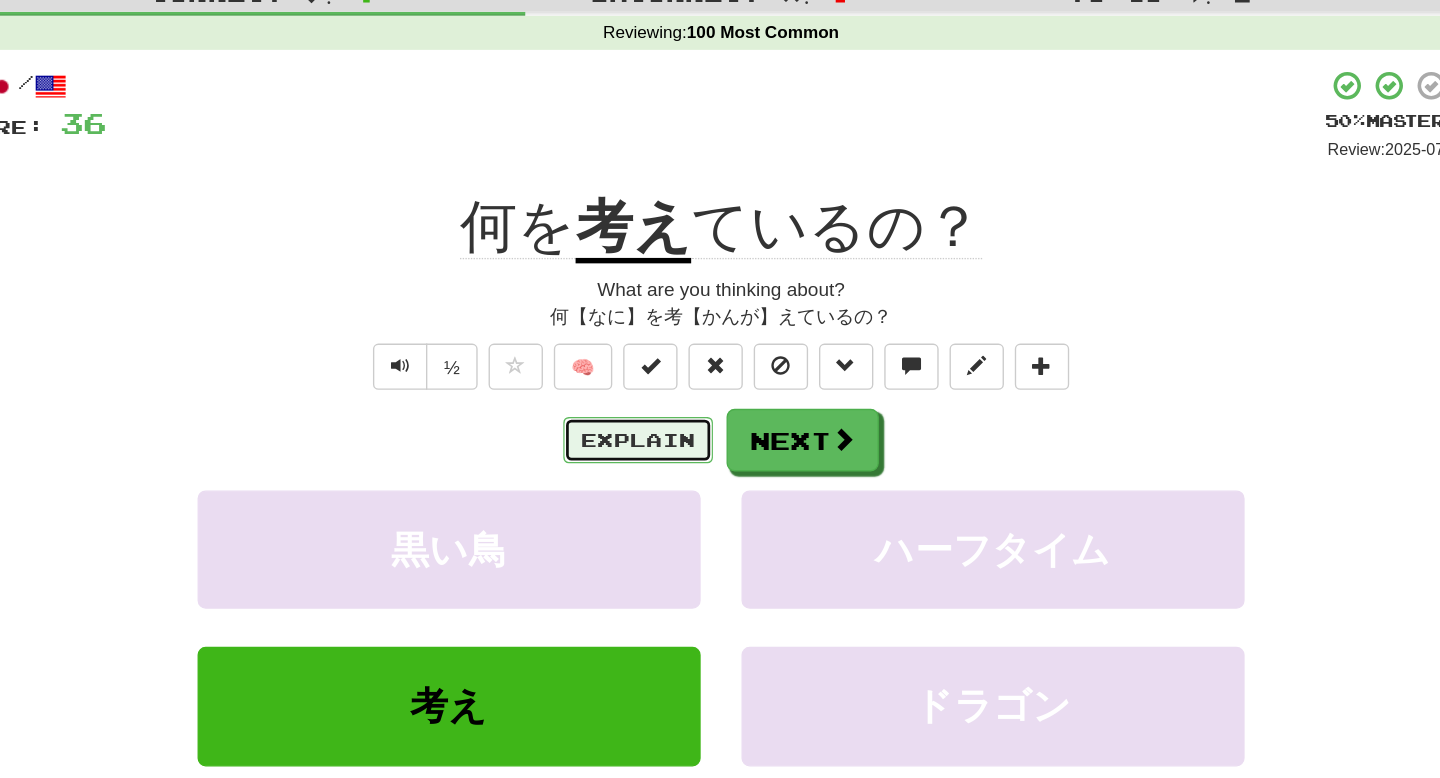 click on "Explain" at bounding box center (659, 395) 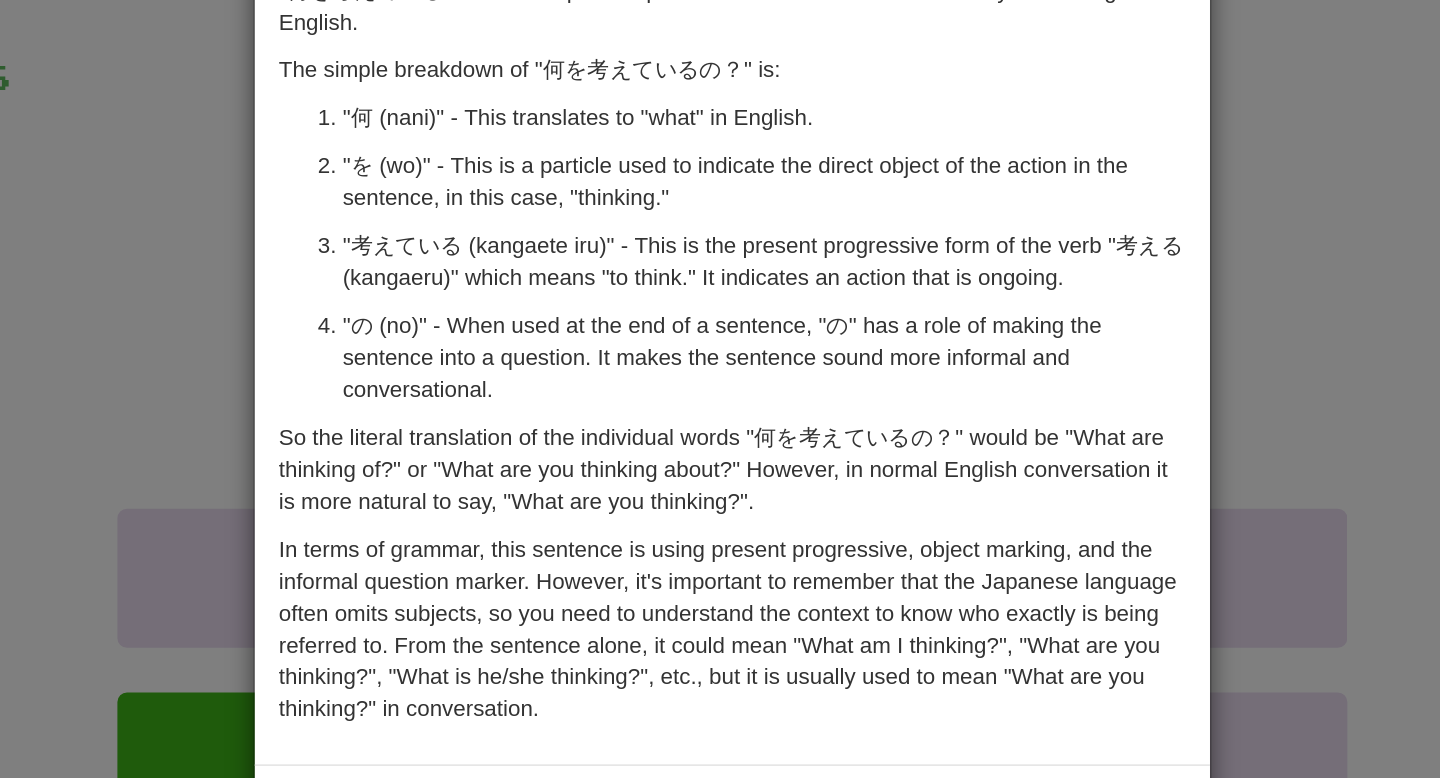 click on "× Explanation "何を考えているの？" is a Japanese phrase that translates to "What are you thinking?" in English.
The simple breakdown of "何を考えているの？" is:
"何 (nani)" - This translates to "what" in English.
"を (wo)" - This is a particle used to indicate the direct object of the action in the sentence, in this case, "thinking."
"考えている (kangaete iru)" - This is the present progressive form of the verb "考える (kangaeru)" which means "to think." It indicates an action that is ongoing.
"の (no)" - When used at the end of a sentence, "の" has a role of making the sentence into a question. It makes the sentence sound more informal and conversational.
So the literal translation of the individual words "何を考えているの？" would be "What are thinking of?" or "What are you thinking about?" However, in normal English conversation it is more natural to say, "What are you thinking?".
In beta. Generated by ChatGPT. Like it? Hate it?  !" at bounding box center (720, 389) 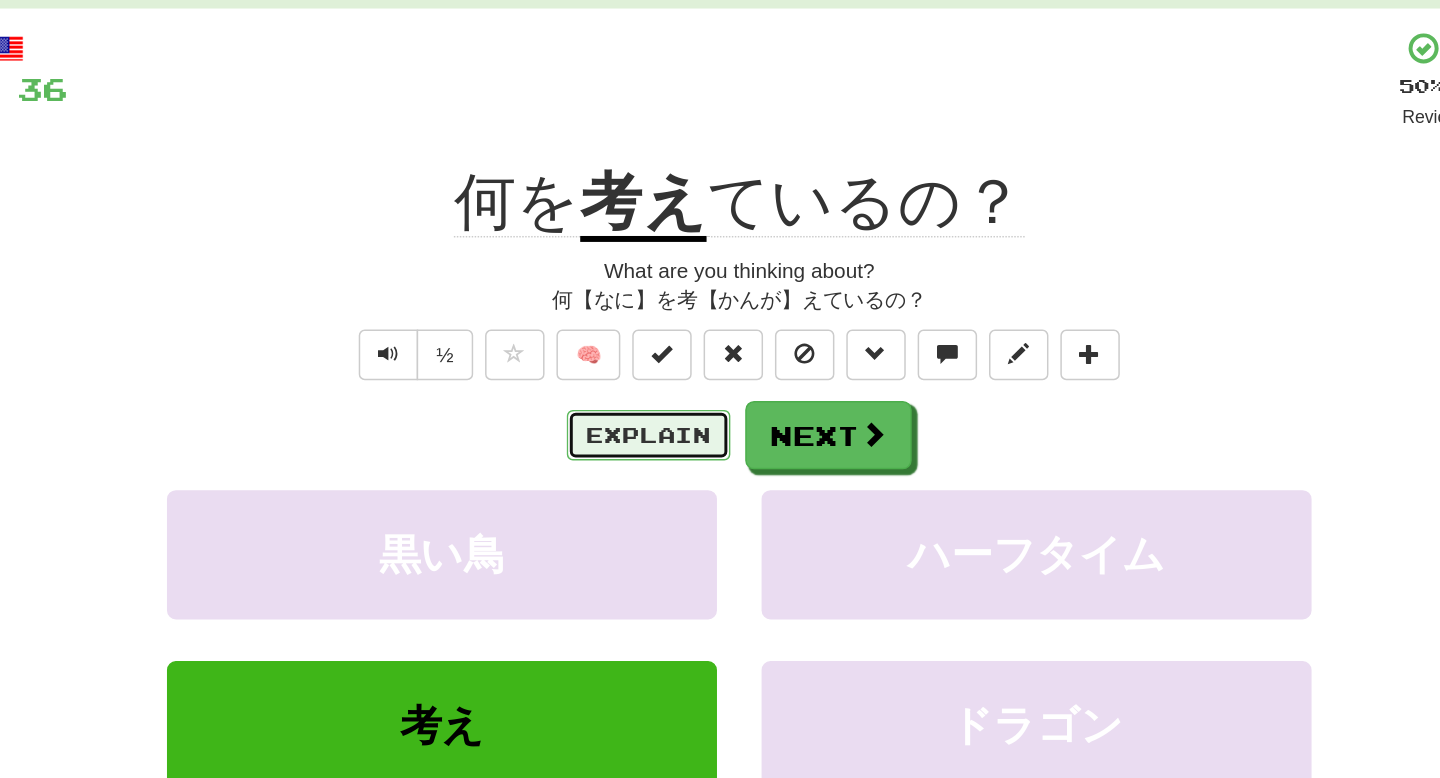 click on "Explain" at bounding box center [659, 395] 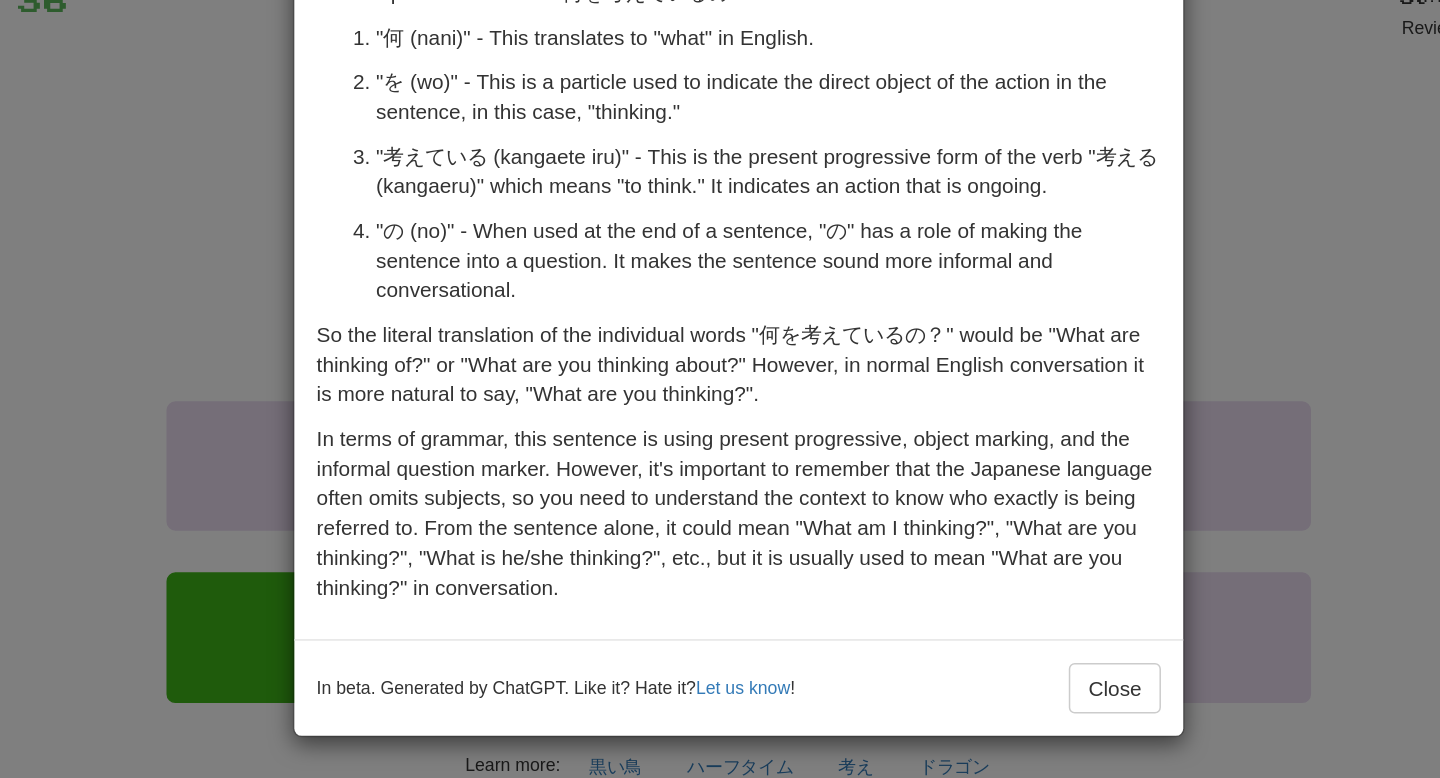 click on "× Explanation "何を考えているの？" is a Japanese phrase that translates to "What are you thinking?" in English.
The simple breakdown of "何を考えているの？" is:
"何 (nani)" - This translates to "what" in English.
"を (wo)" - This is a particle used to indicate the direct object of the action in the sentence, in this case, "thinking."
"考えている (kangaete iru)" - This is the present progressive form of the verb "考える (kangaeru)" which means "to think." It indicates an action that is ongoing.
"の (no)" - When used at the end of a sentence, "の" has a role of making the sentence into a question. It makes the sentence sound more informal and conversational.
So the literal translation of the individual words "何を考えているの？" would be "What are thinking of?" or "What are you thinking about?" However, in normal English conversation it is more natural to say, "What are you thinking?".
In beta. Generated by ChatGPT. Like it? Hate it?  !" at bounding box center [720, 389] 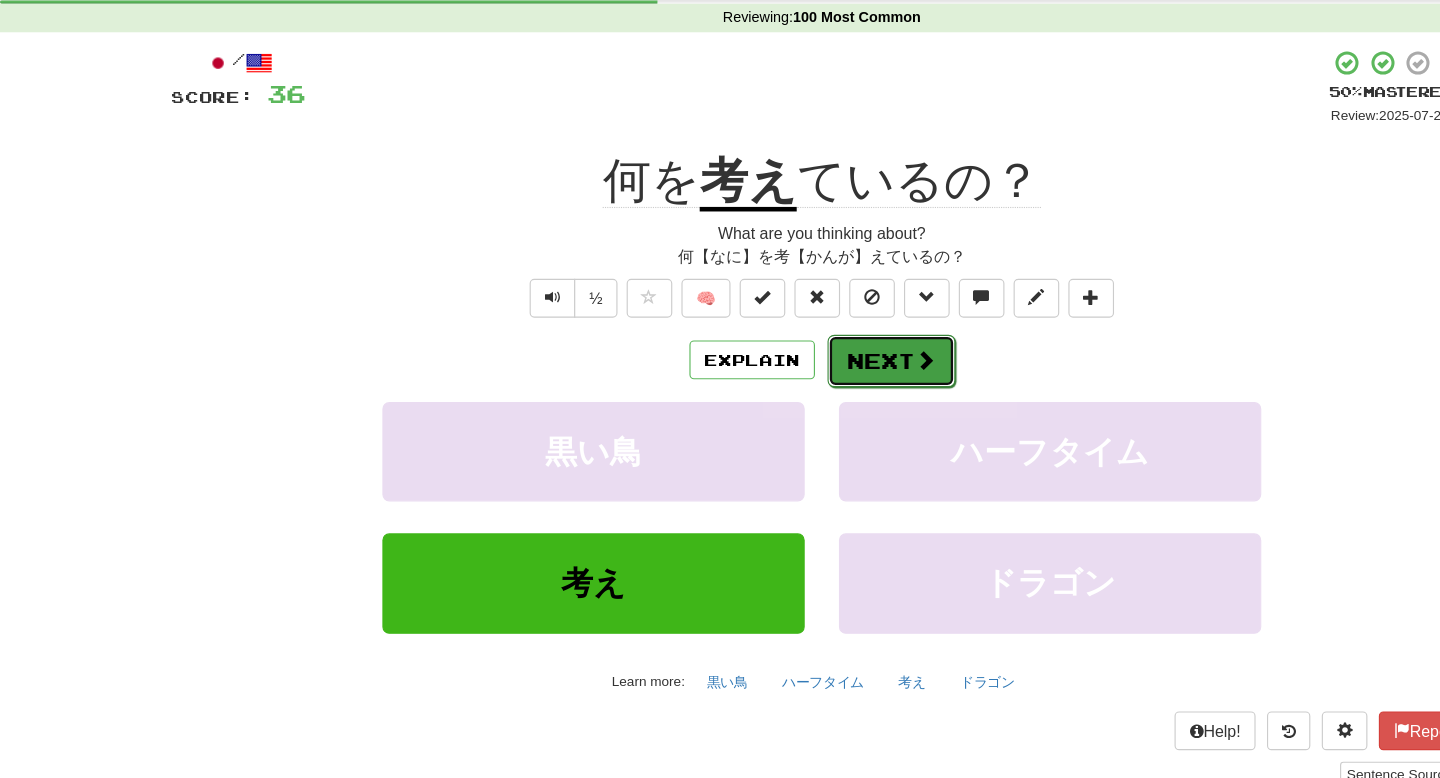click at bounding box center [811, 395] 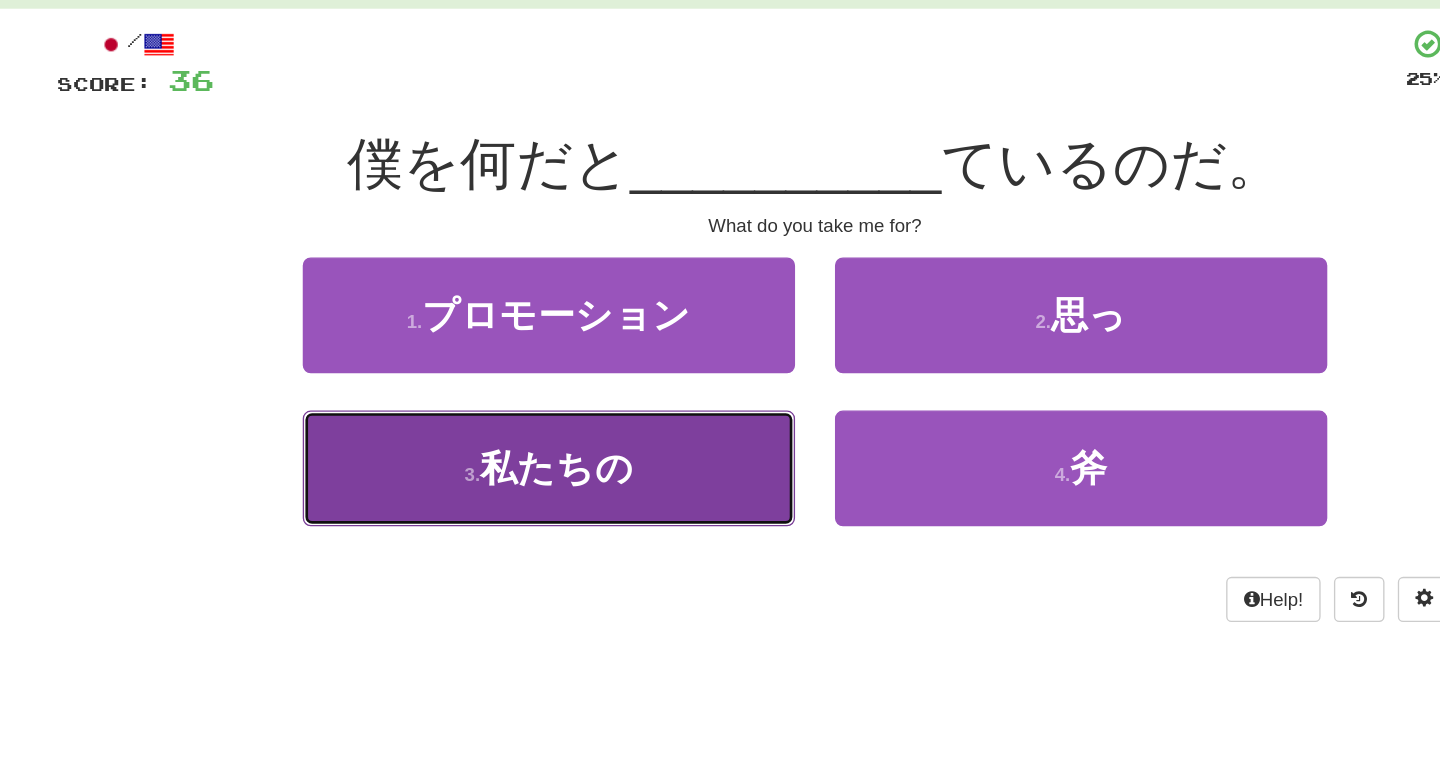 click on "3 .  私たちの" at bounding box center (520, 453) 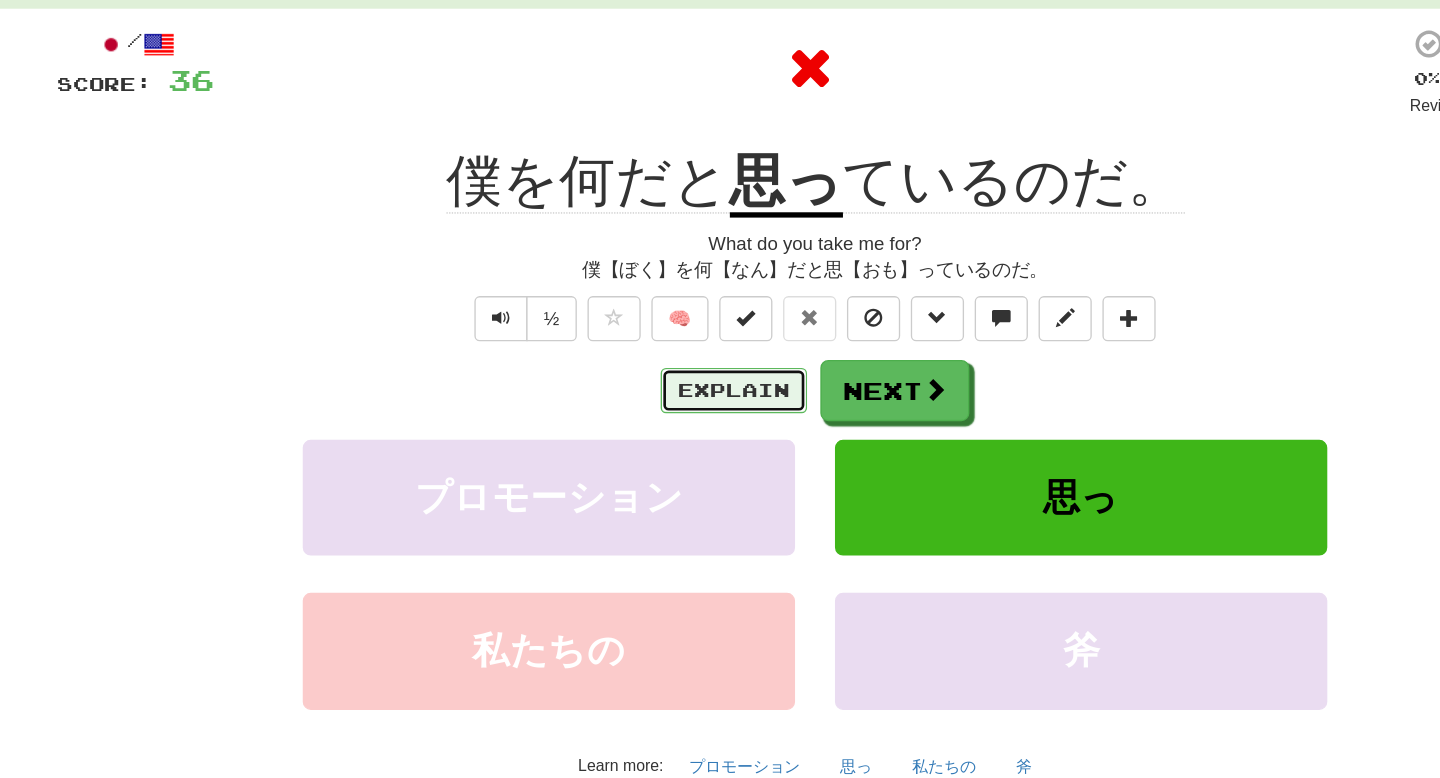 click on "Explain" at bounding box center [659, 395] 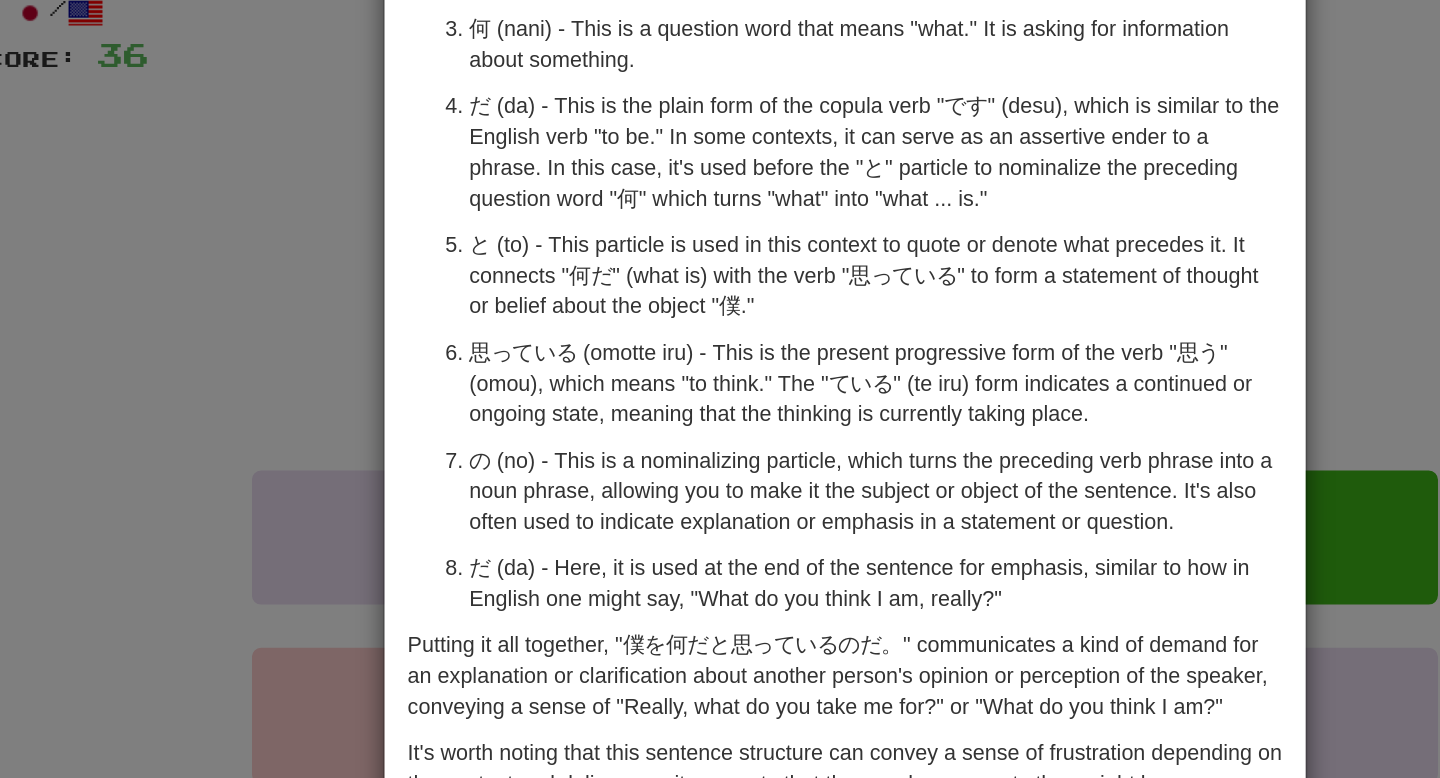 scroll, scrollTop: 160, scrollLeft: 0, axis: vertical 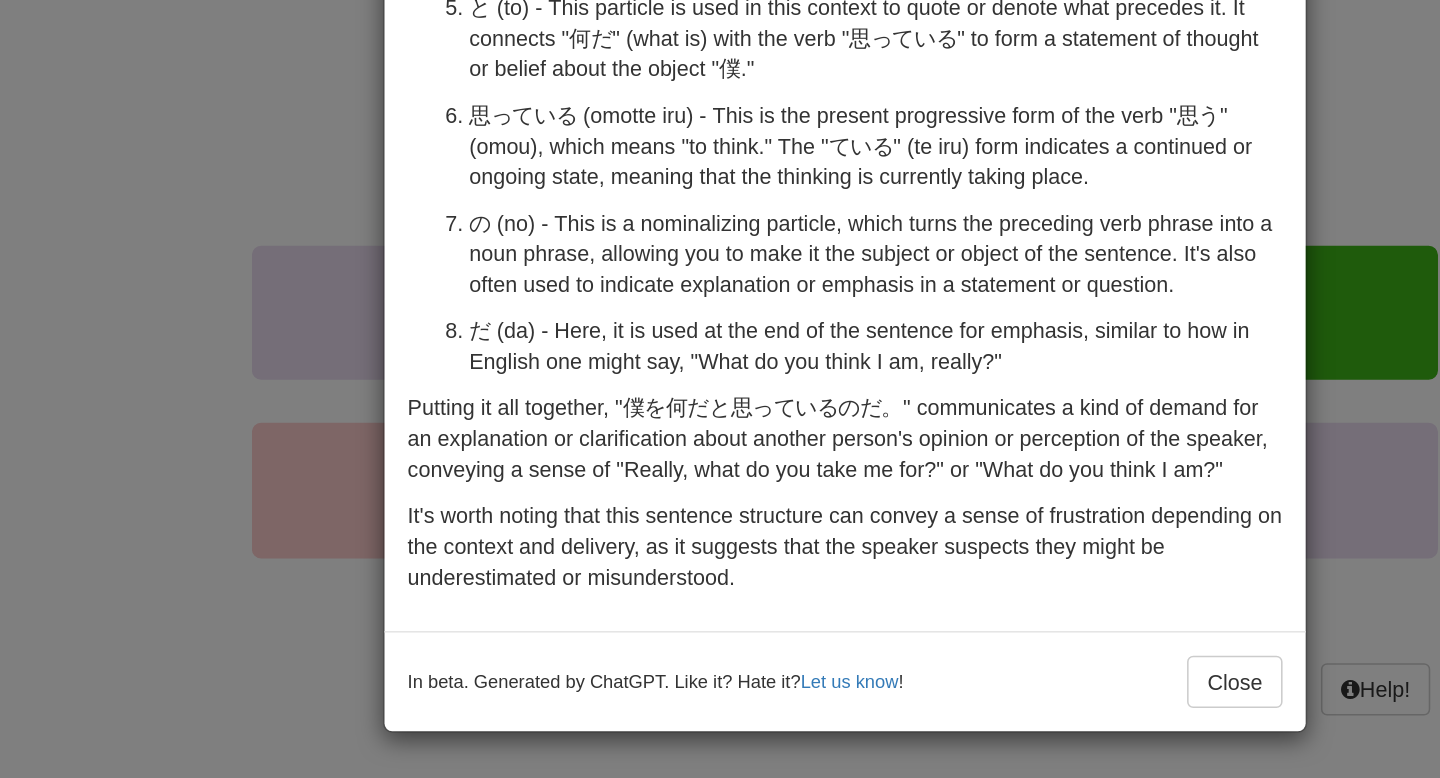 click on "× Explanation The phrase "僕を何だと思っているのだ。" translates to "What do you think I am?" in English. Let's break down this Japanese sentence to understand its grammar and components for someone learning Japanese:
僕 (boku) - This is a first-person pronoun commonly used by males to refer to themselves. It is more casual and less formal than 私 (watashi), which is another way to say "I" in Japanese.
を (o) - This is a particle that marks the object of the verb in the sentence. In this case, it marks "僕" as the object of the verb "思っている" (thinking).
何 (nani) - This is a question word that means "what." It is asking for information about something.
と (to) - This particle is used in this context to quote or denote what precedes it. It connects "何だ" (what is) with the verb "思っている" to form a statement of thought or belief about the object "僕."
In beta. Generated by ChatGPT. Like it? Hate it?  Let us know !" at bounding box center [720, 389] 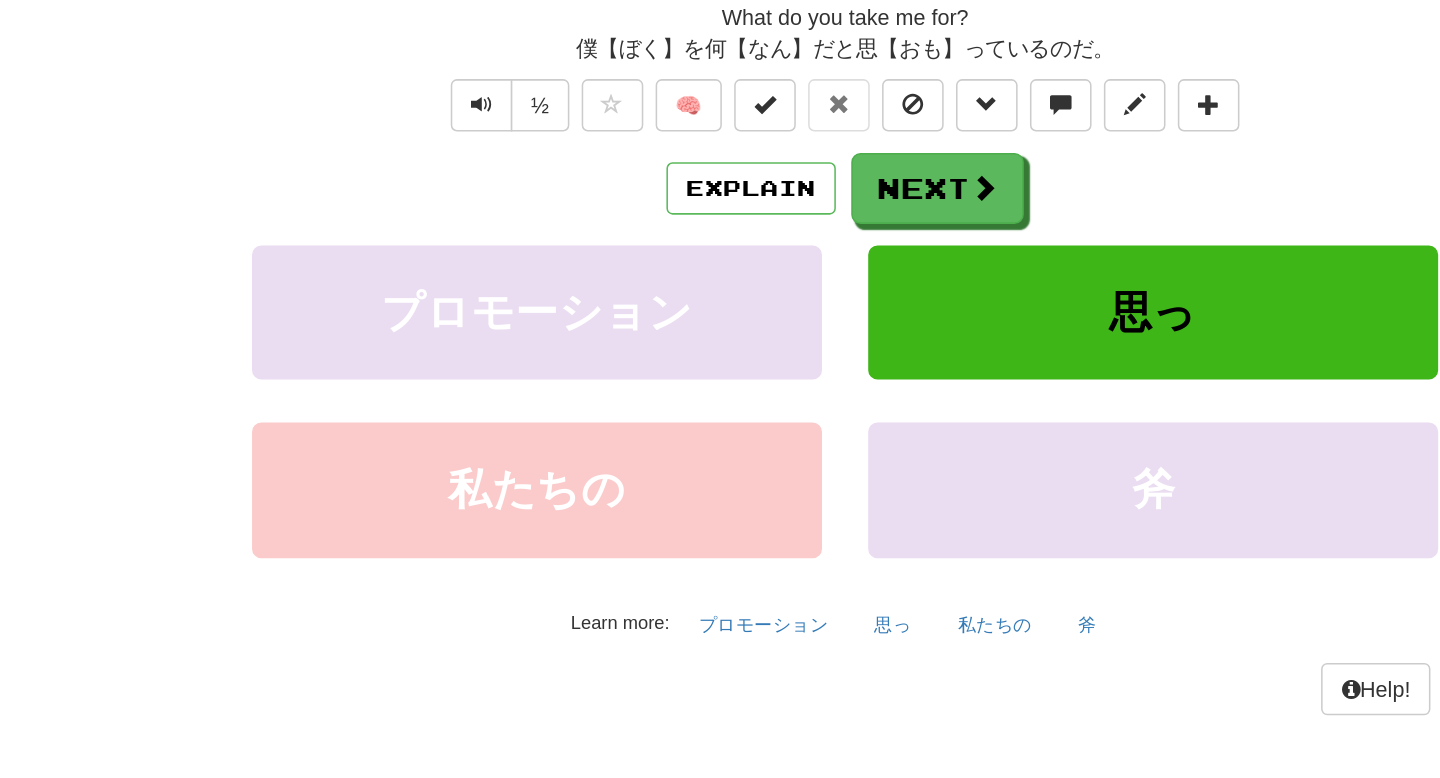 scroll, scrollTop: 0, scrollLeft: 0, axis: both 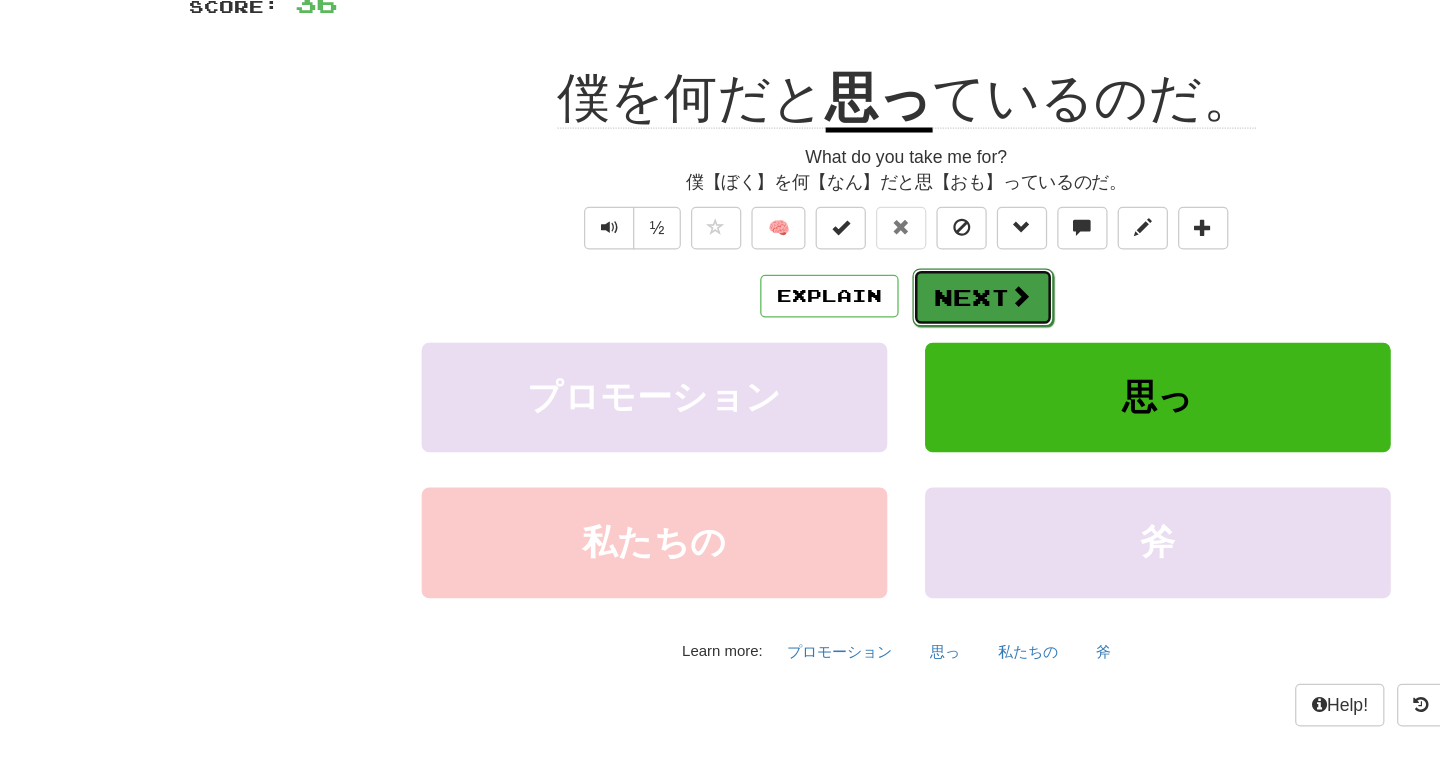 click at bounding box center (811, 395) 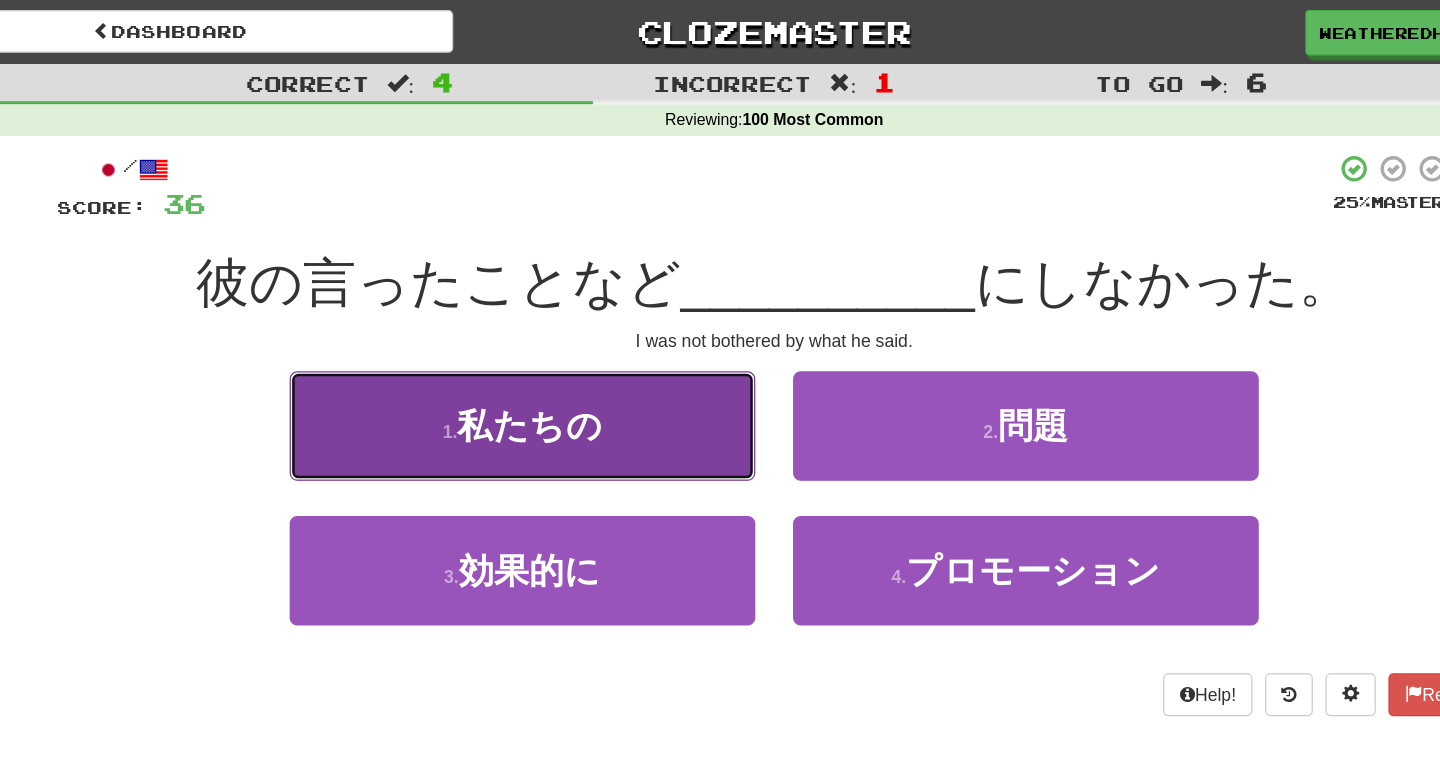 click on "1 .  私たちの" at bounding box center [520, 338] 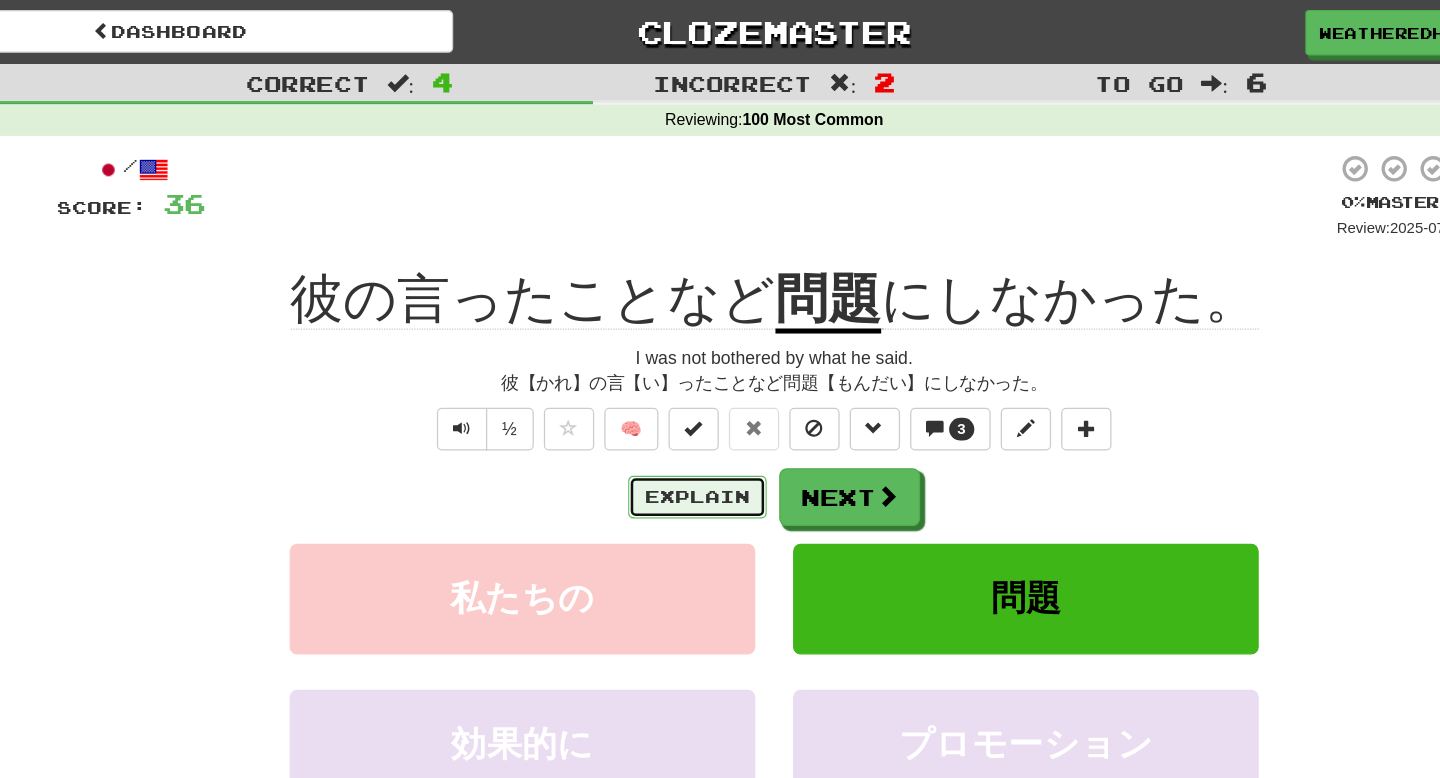 click on "Explain" at bounding box center (659, 395) 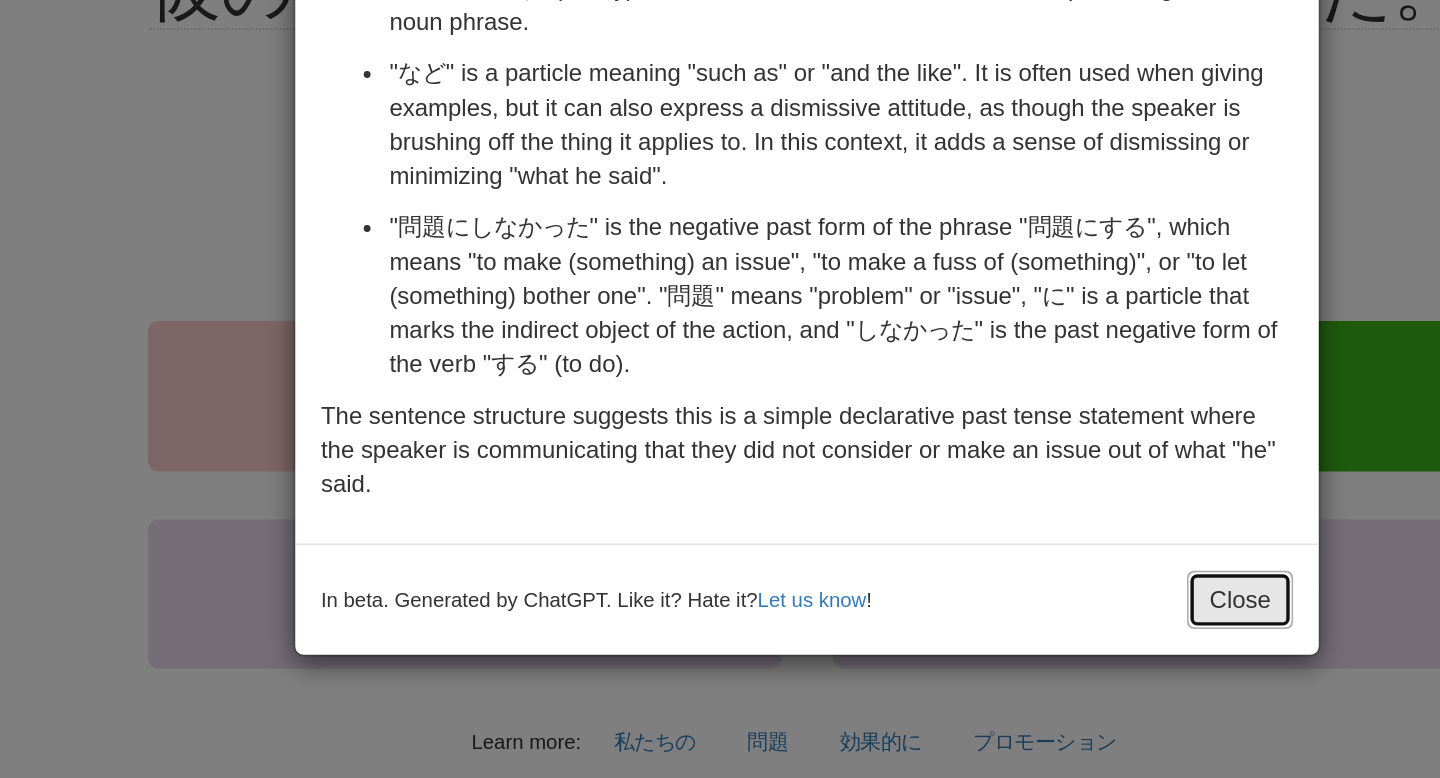 click on "Close" at bounding box center (973, 595) 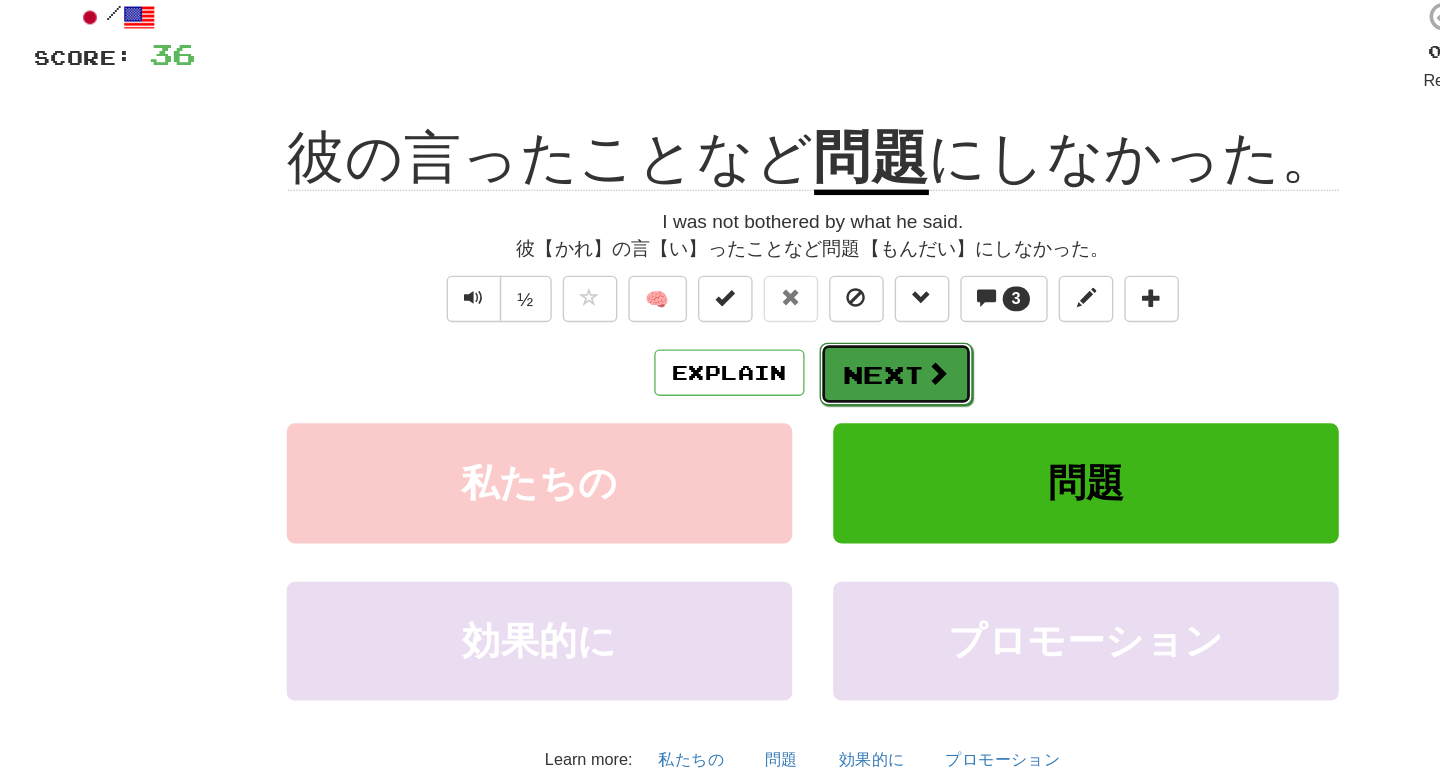 click on "Next" at bounding box center (781, 396) 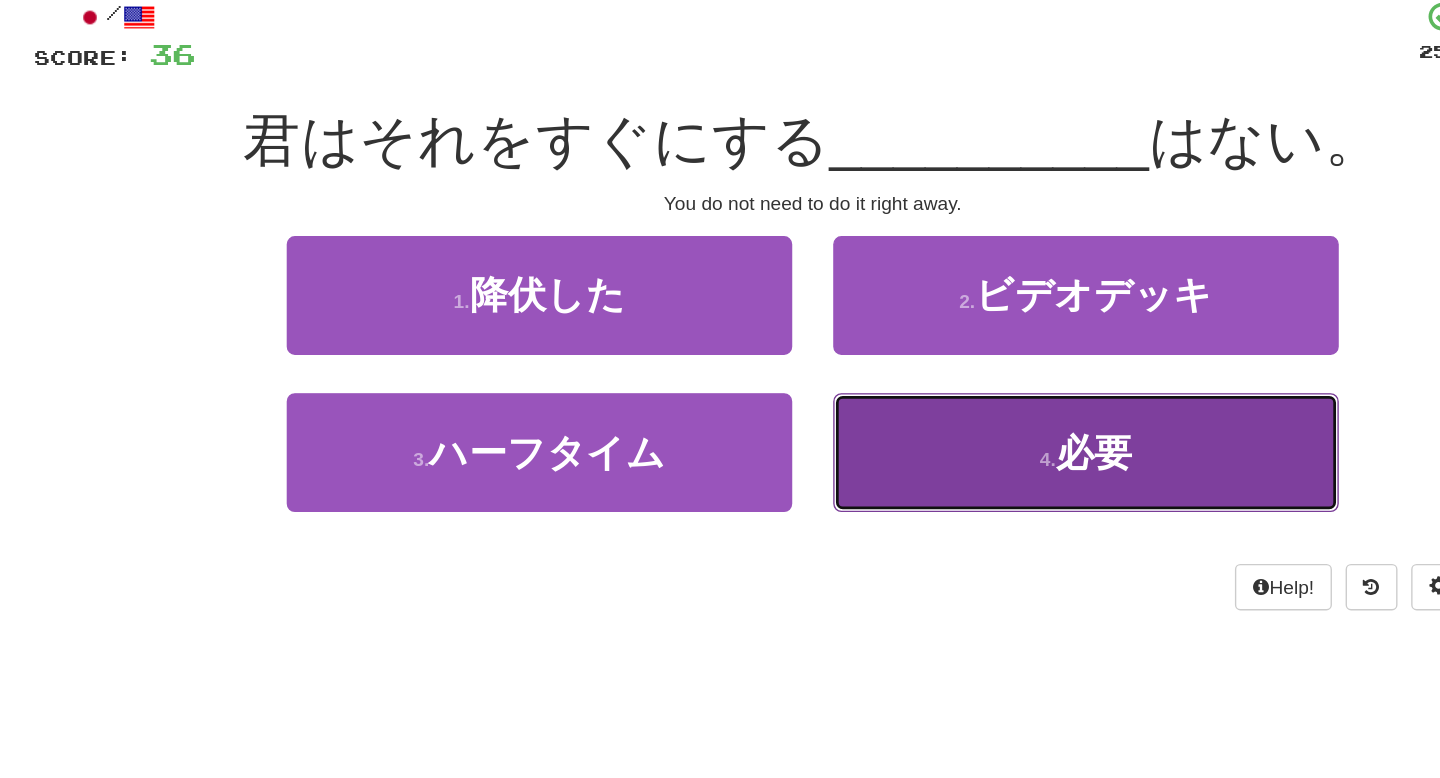 click on "4 .  必要" at bounding box center (920, 453) 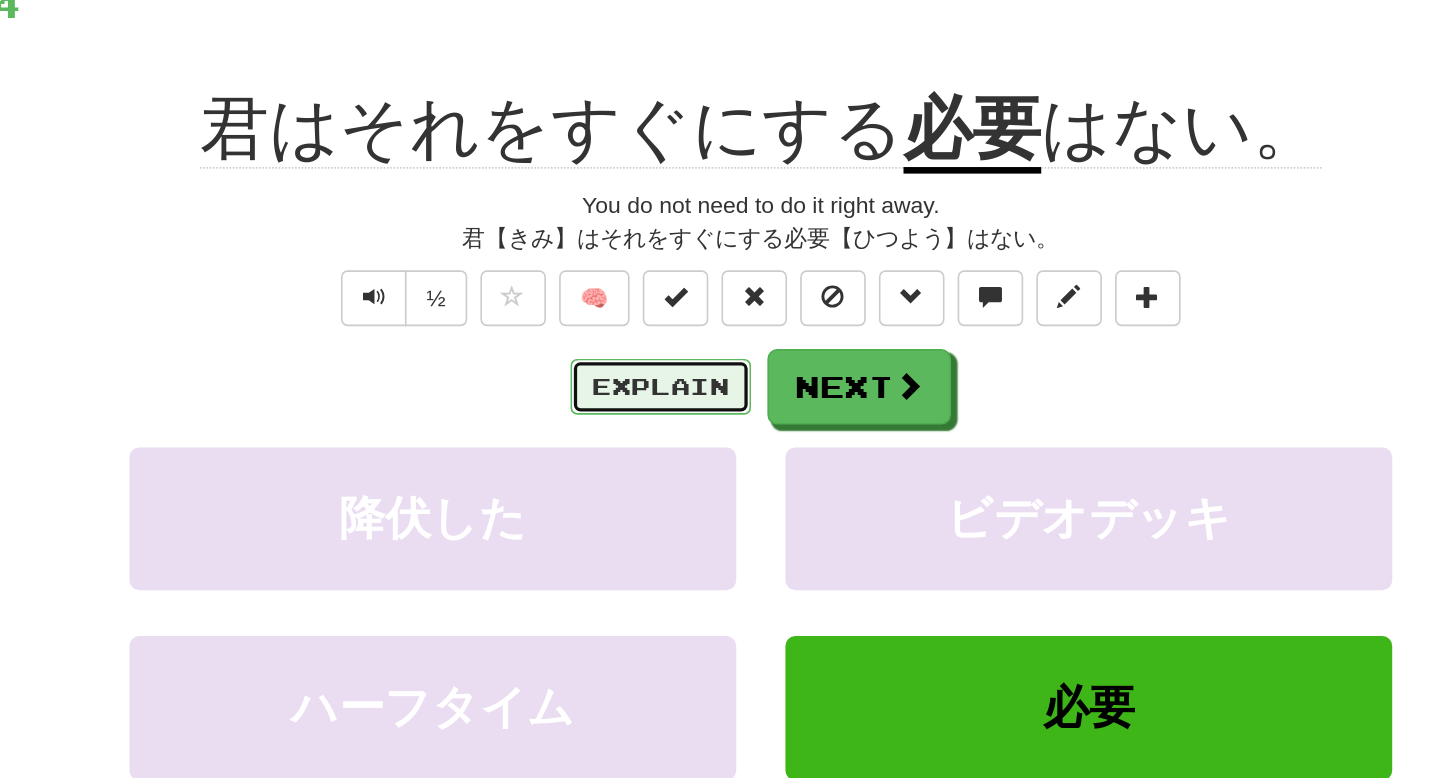 click on "Explain" at bounding box center [659, 395] 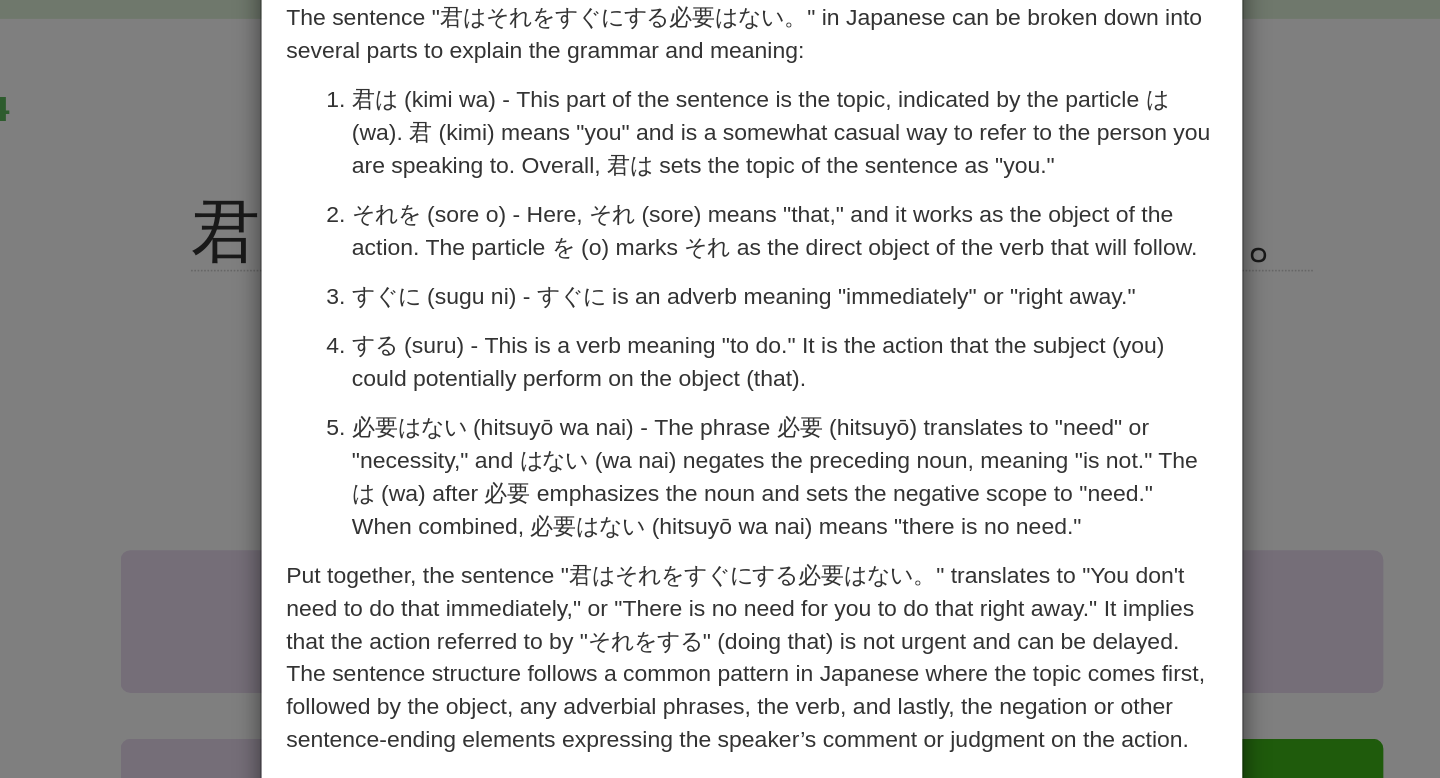 click on "× Explanation The sentence "君はそれをすぐにする必要はない。" in Japanese can be broken down into several parts to explain the grammar and meaning:
君は (kimi wa) - This part of the sentence is the topic, indicated by the particle は (wa). 君 (kimi) means "you" and is a somewhat casual way to refer to the person you are speaking to. Overall, 君は sets the topic of the sentence as "you."
それを (sore o) - Here, それ (sore) means "that," and it works as the object of the action. The particle を (o) marks それ as the direct object of the verb that will follow.
すぐに (sugu ni) - すぐに is an adverb meaning "immediately" or "right away."
する (suru) - This is a verb meaning "to do." It is the action that the subject (you) could potentially perform on the object (that).
In beta. Generated by ChatGPT. Like it? Hate it?  Let us know ! Close" at bounding box center (720, 389) 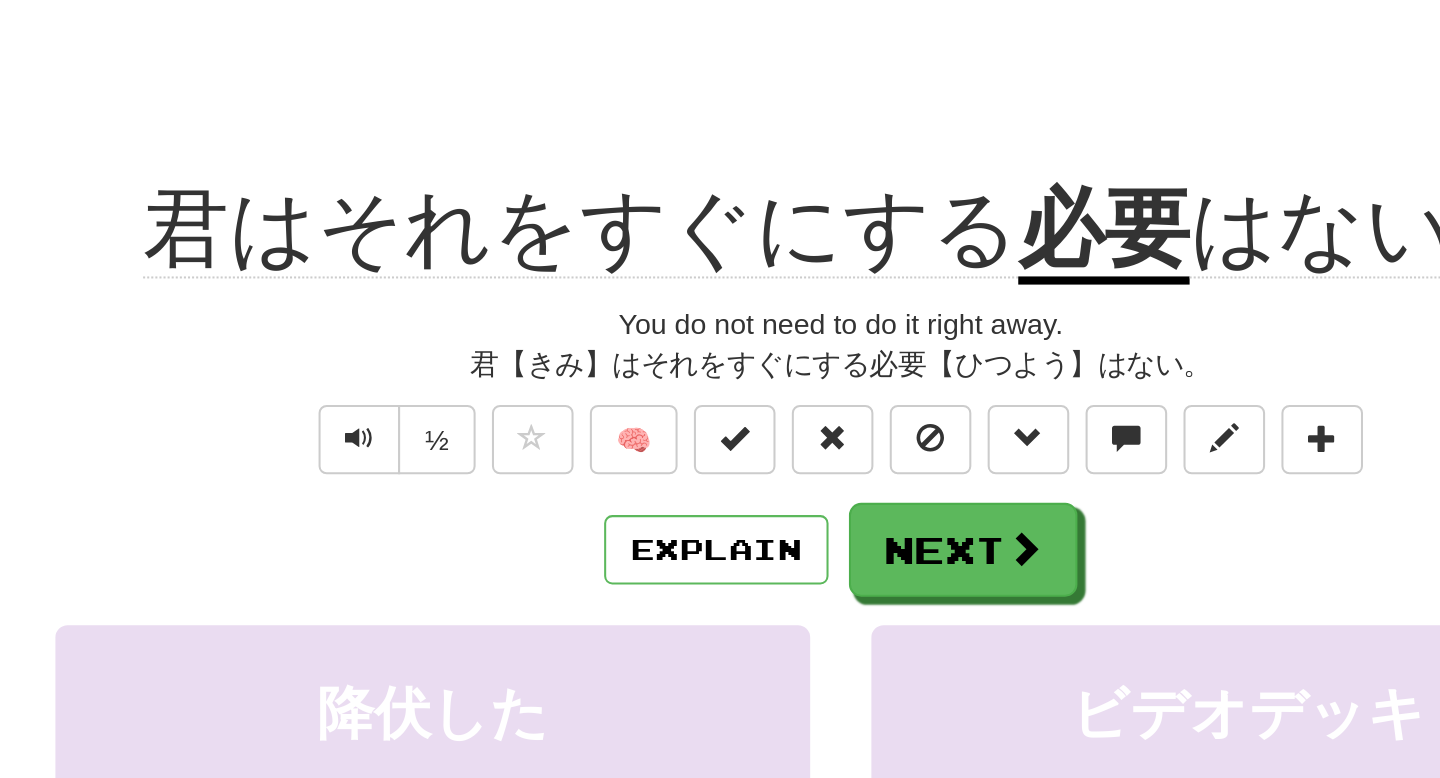 drag, startPoint x: 420, startPoint y: 247, endPoint x: 404, endPoint y: 243, distance: 16.492422 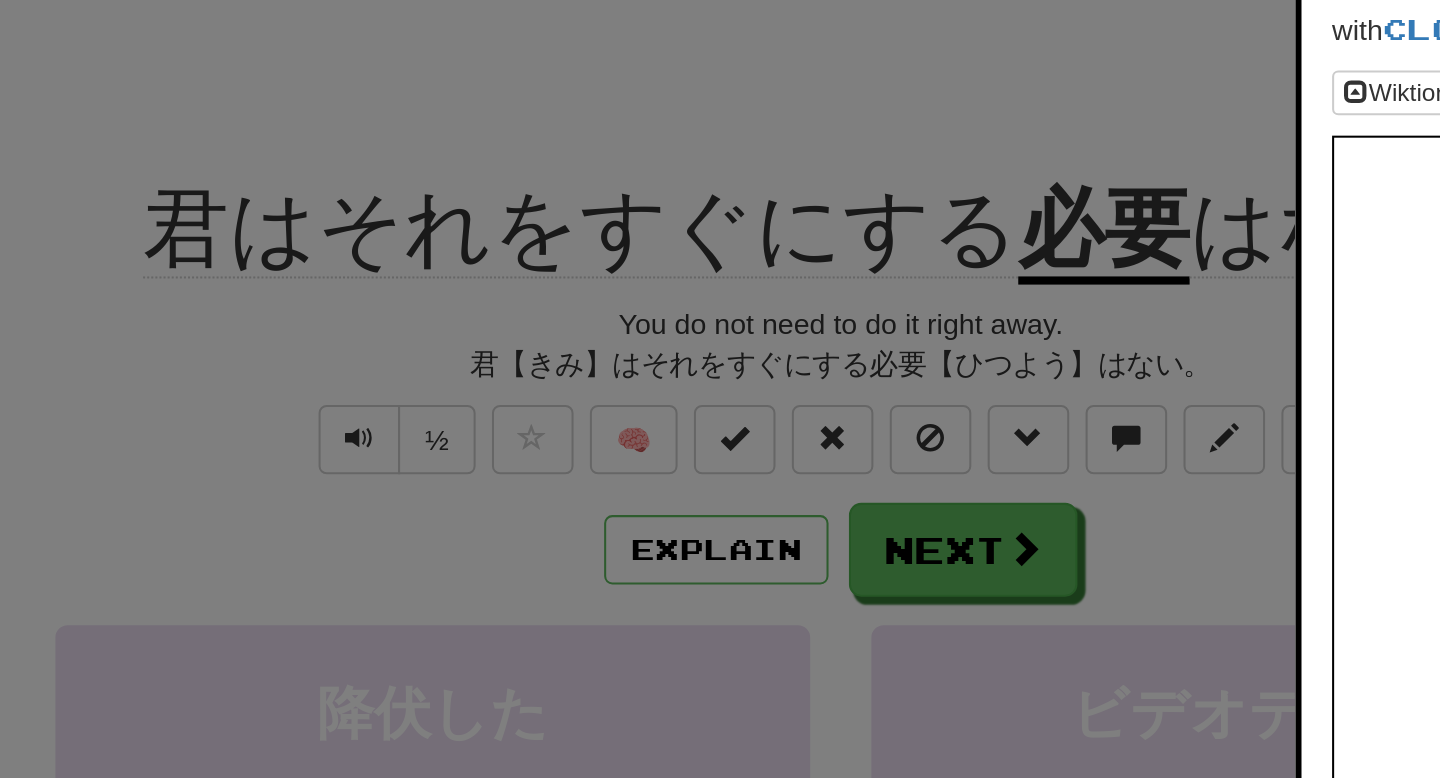 click at bounding box center [720, 389] 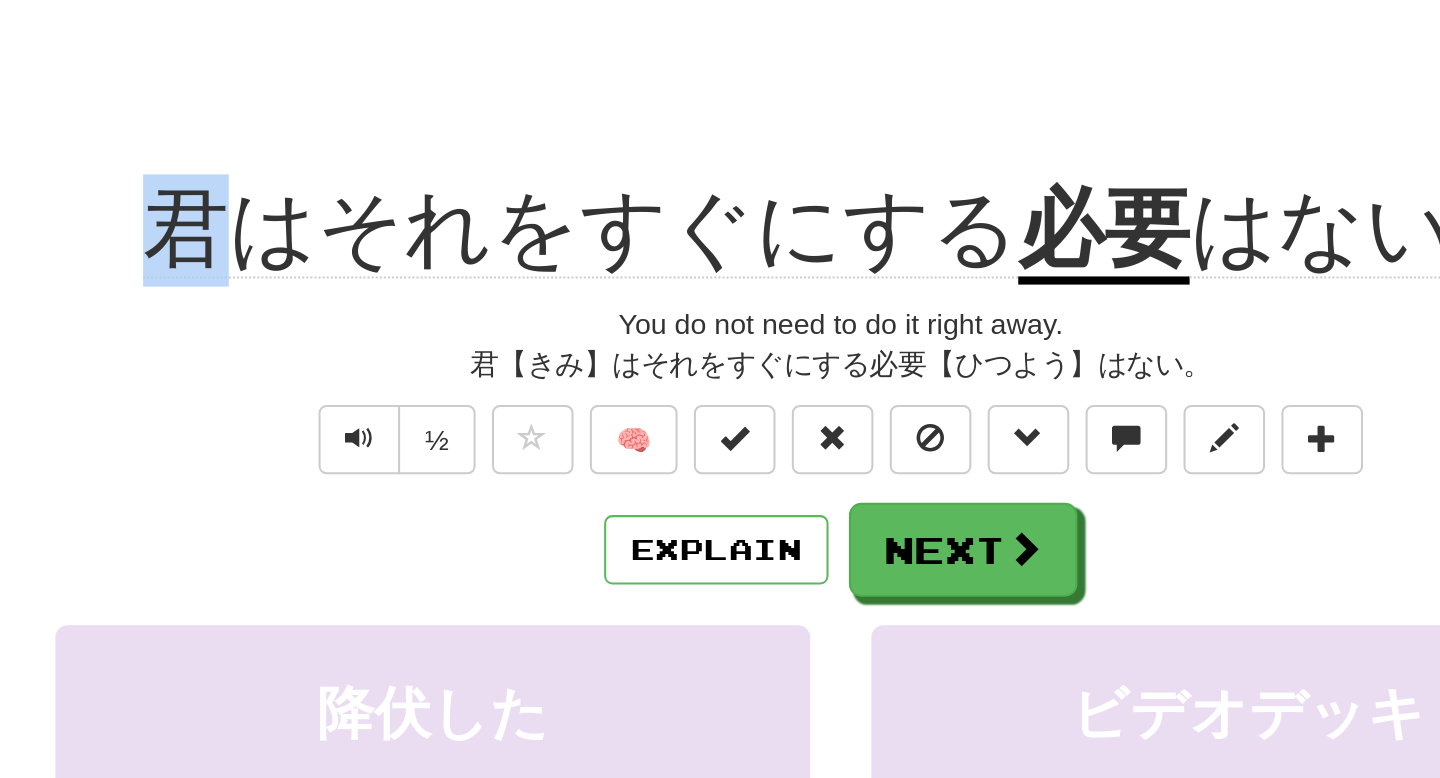 drag, startPoint x: 379, startPoint y: 243, endPoint x: 409, endPoint y: 247, distance: 30.265491 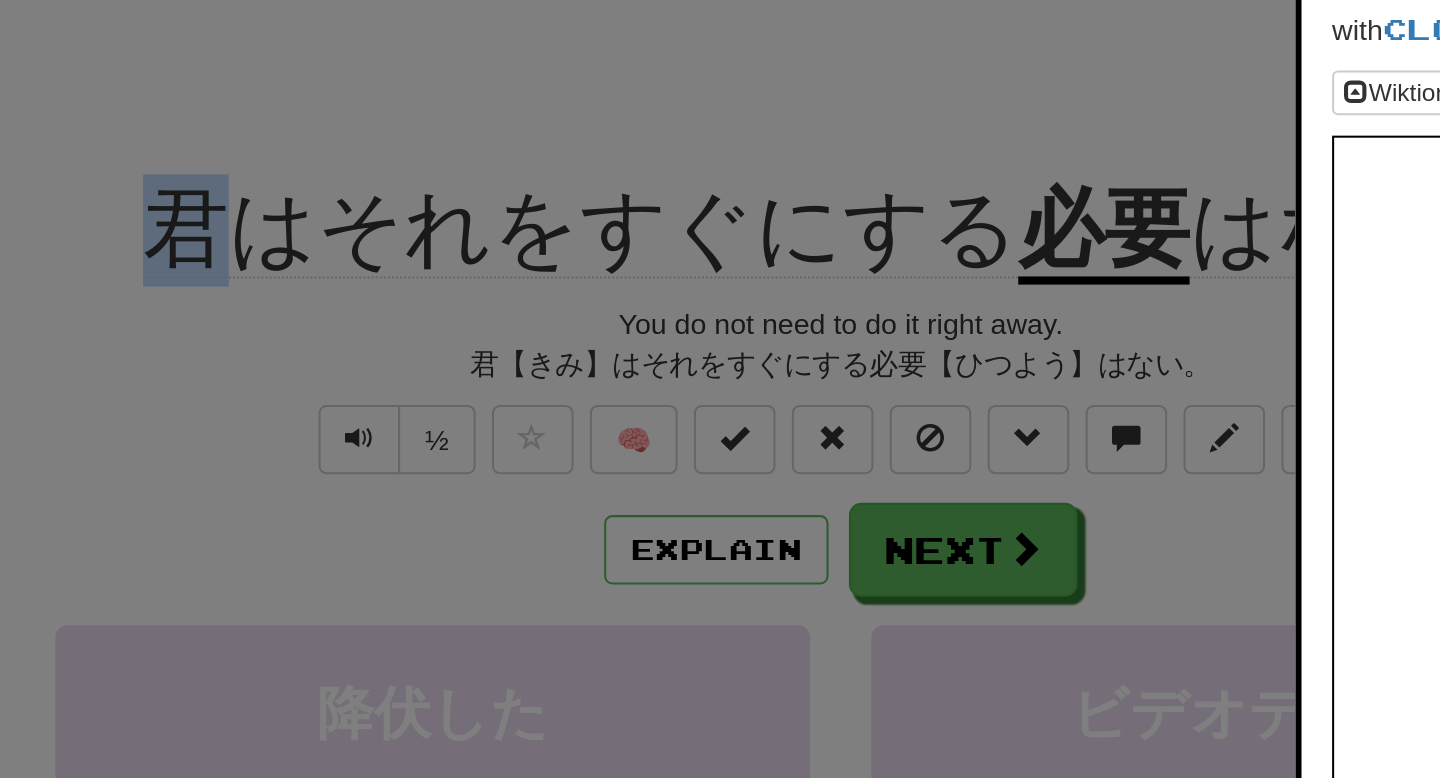 copy on "君" 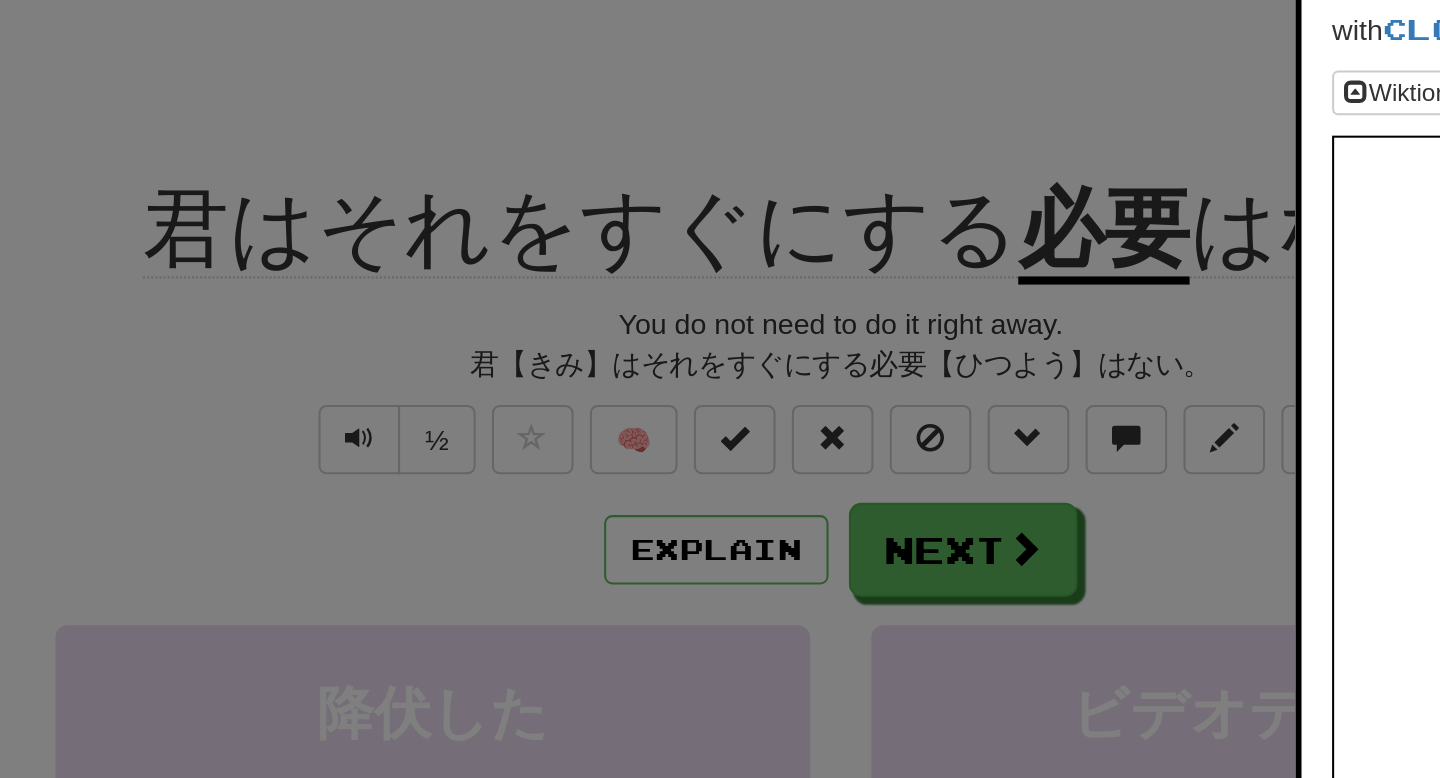 click at bounding box center (720, 389) 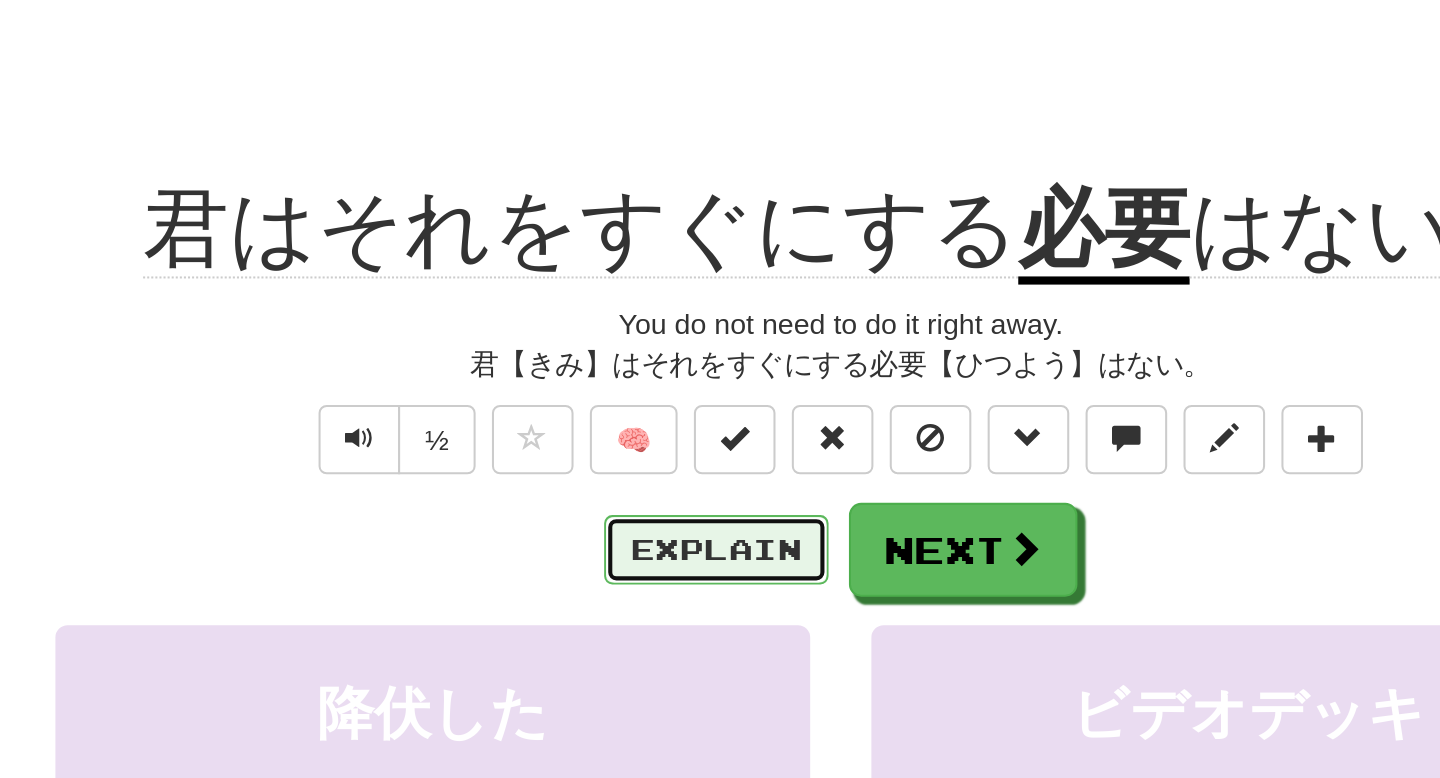 click on "Explain" at bounding box center [659, 395] 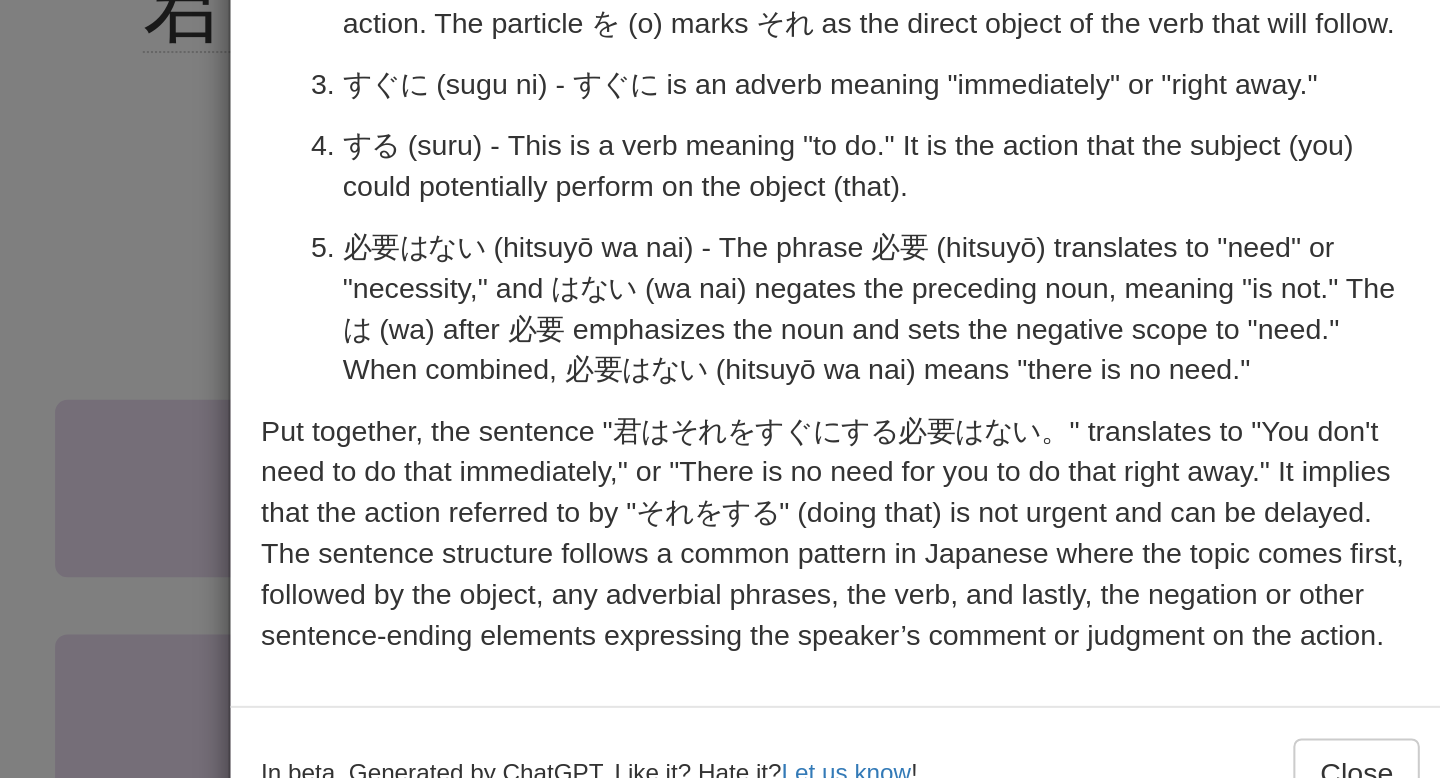 click on "× Explanation The sentence "君はそれをすぐにする必要はない。" in Japanese can be broken down into several parts to explain the grammar and meaning:
君は (kimi wa) - This part of the sentence is the topic, indicated by the particle は (wa). 君 (kimi) means "you" and is a somewhat casual way to refer to the person you are speaking to. Overall, 君は sets the topic of the sentence as "you."
それを (sore o) - Here, それ (sore) means "that," and it works as the object of the action. The particle を (o) marks それ as the direct object of the verb that will follow.
すぐに (sugu ni) - すぐに is an adverb meaning "immediately" or "right away."
する (suru) - This is a verb meaning "to do." It is the action that the subject (you) could potentially perform on the object (that).
In beta. Generated by ChatGPT. Like it? Hate it?  Let us know ! Close" at bounding box center [720, 389] 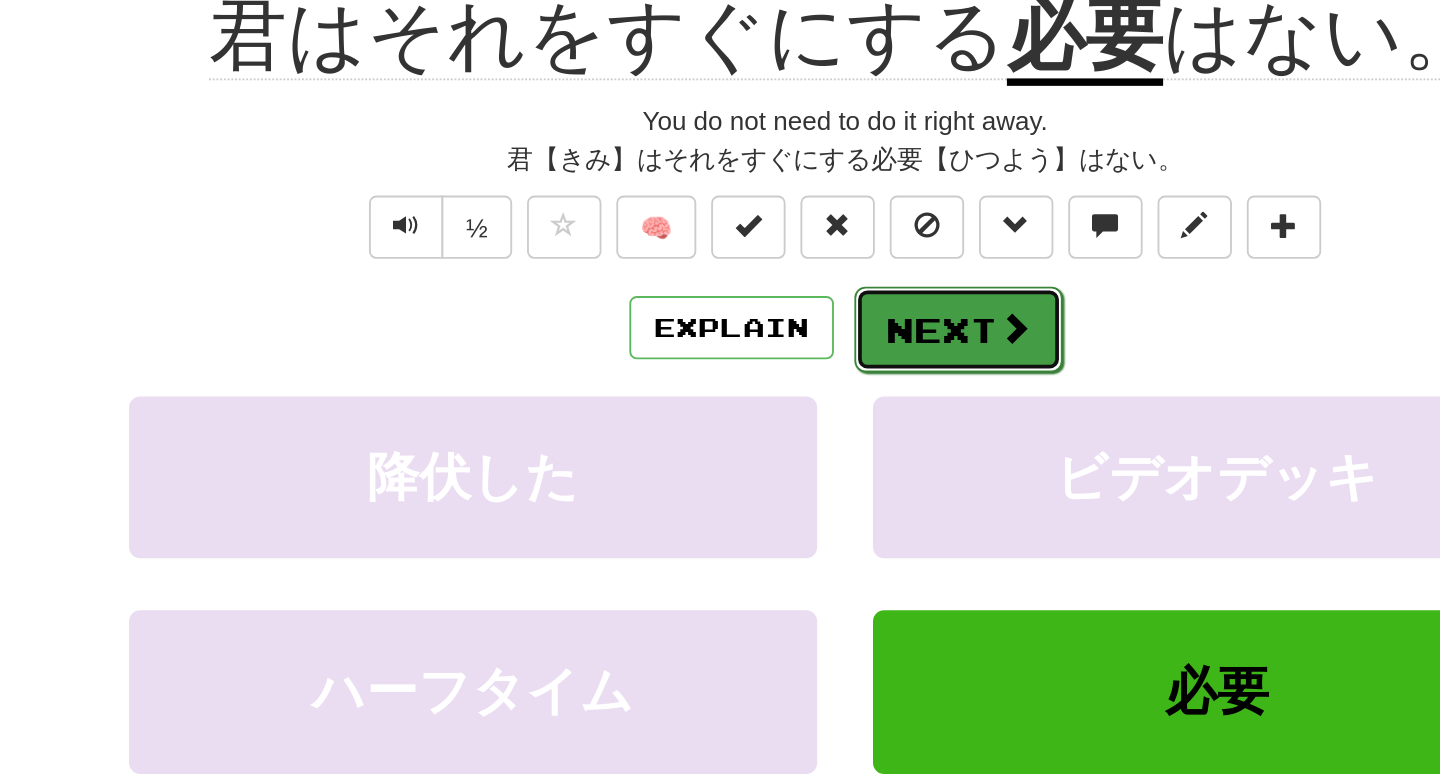 click on "Next" at bounding box center [781, 396] 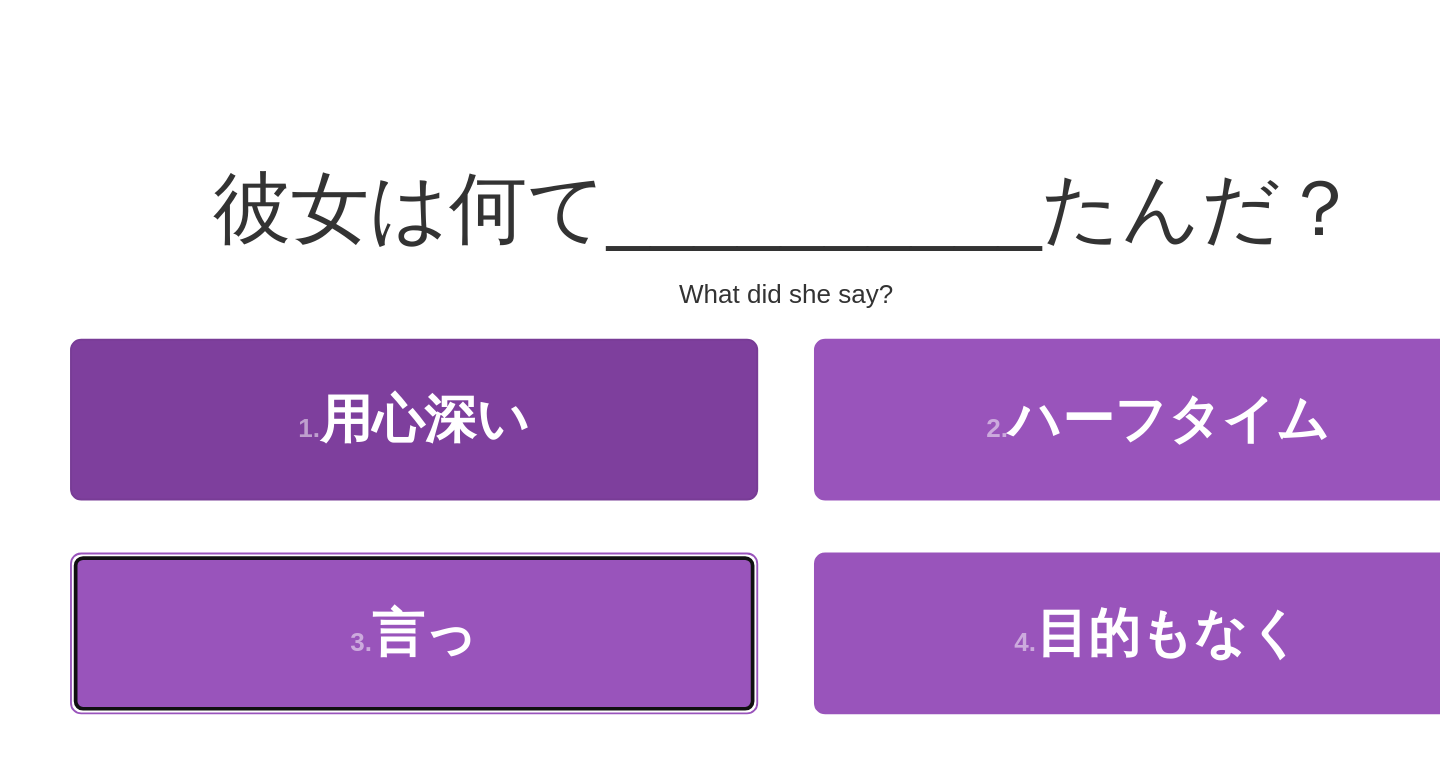 click on "3 .  言っ" at bounding box center [520, 453] 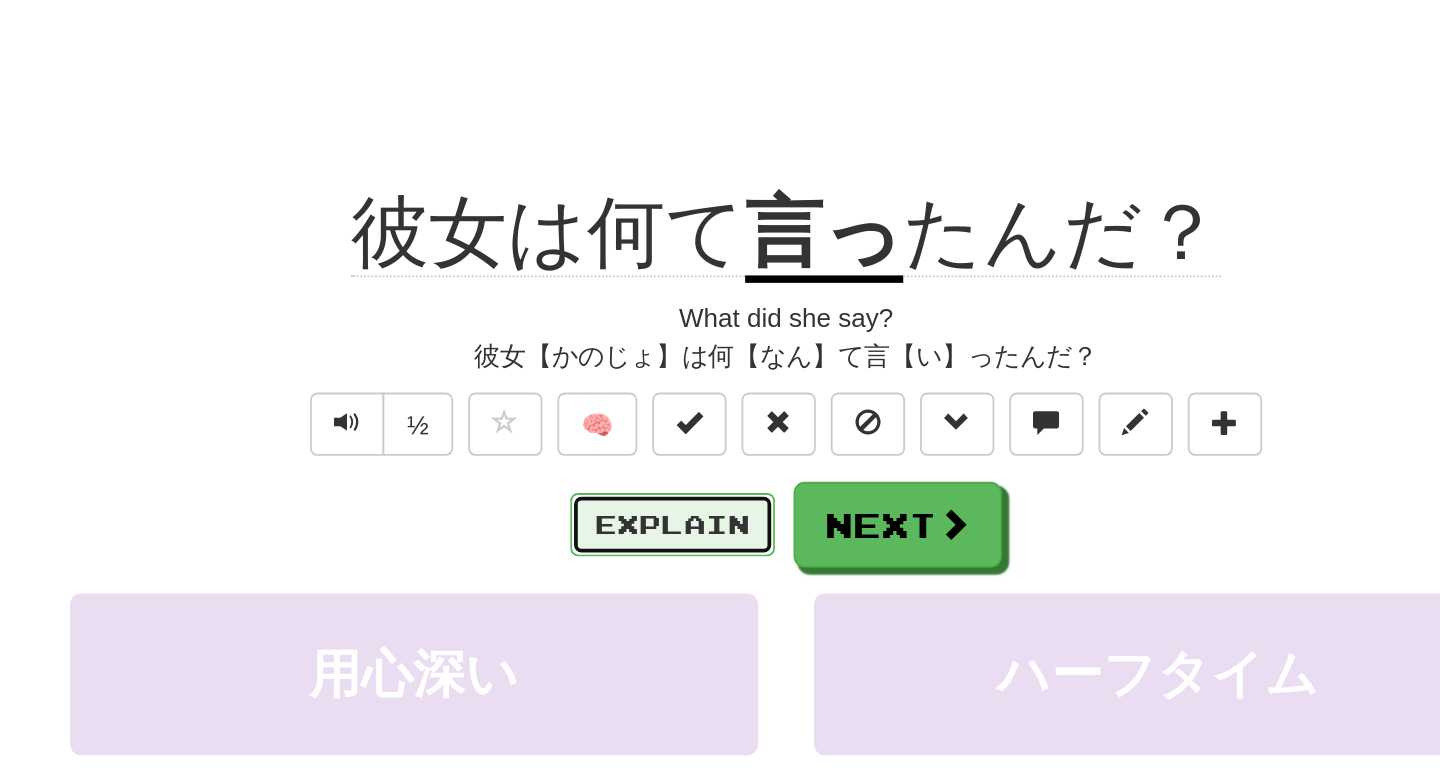 click on "Explain" at bounding box center [659, 395] 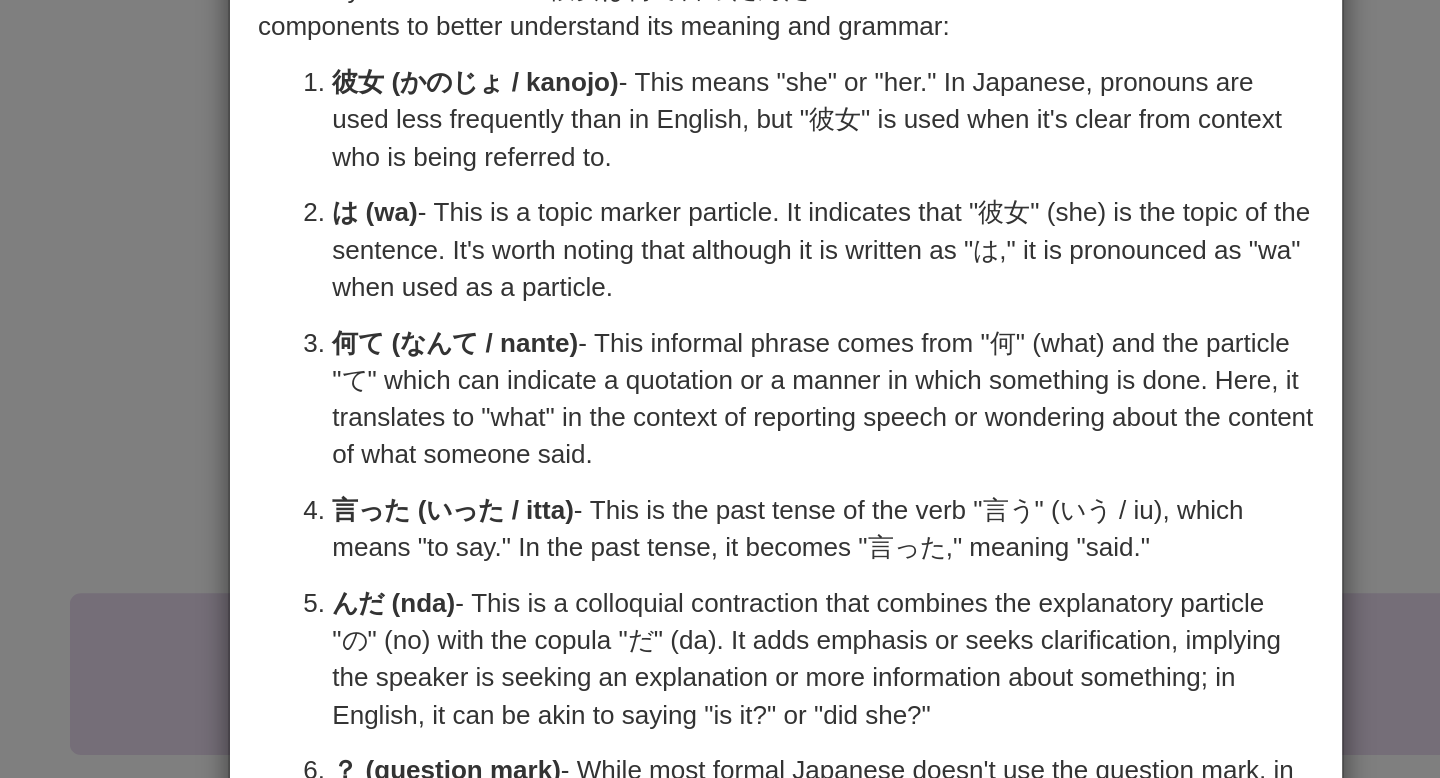 scroll, scrollTop: 10, scrollLeft: 0, axis: vertical 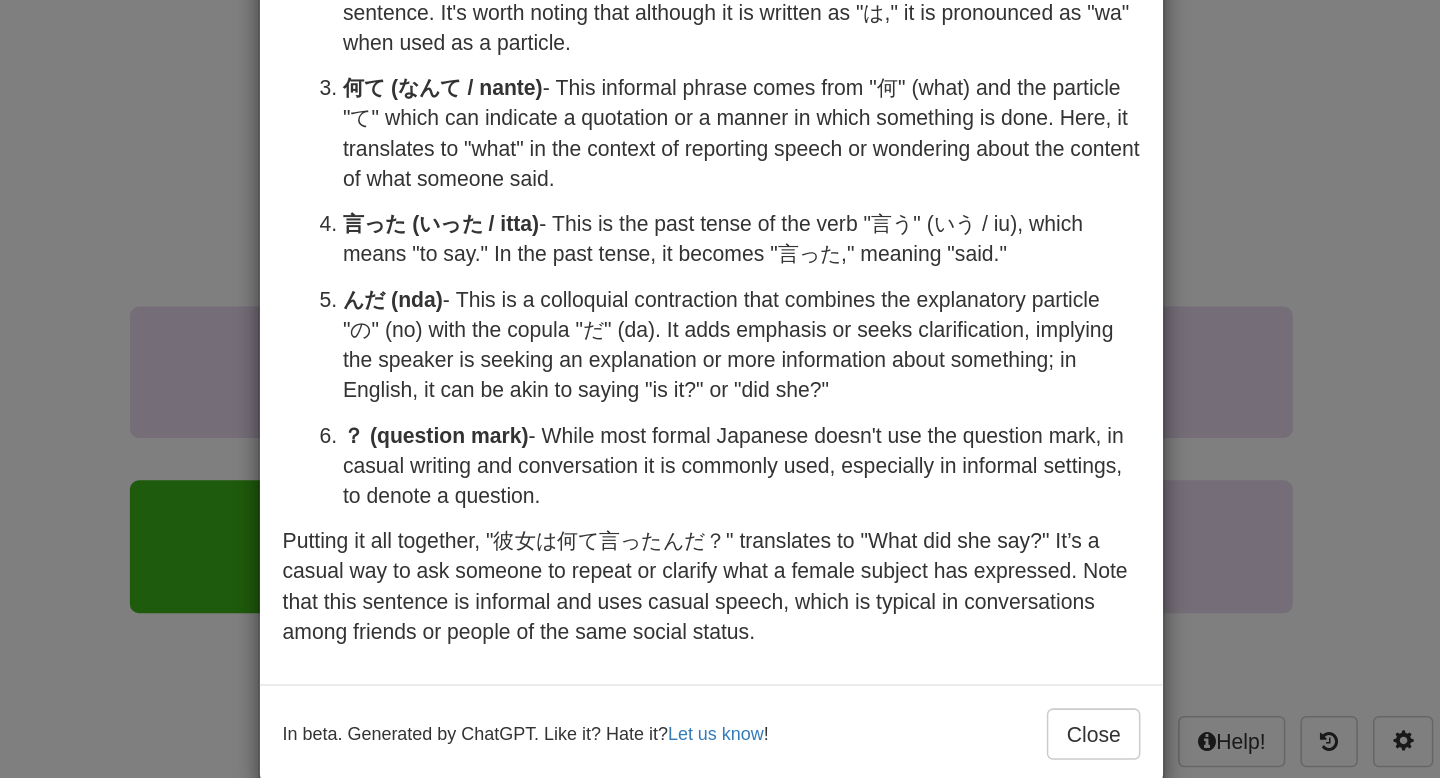 click on "× Explanation Certainly! The sentence "彼女は何て言ったんだ？" can be broken down into its components to better understand its meaning and grammar:
彼女 (かのじょ / kanojo)  - This means "she" or "her." In Japanese, pronouns are used less frequently than in English, but "彼女" is used when it's clear from context who is being referred to.
は (wa)  - This is a topic marker particle. It indicates that "彼女" (she) is the topic of the sentence. It's worth noting that although it is written as "は," it is pronounced as "wa" when used as a particle.
何て (なんて / nante)  - This informal phrase comes from "何" (what) and the particle "て" which can indicate a quotation or a manner in which something is done. Here, it translates to "what" in the context of reporting speech or wondering about the content of what someone said.
言った (いった / itta)
んだ (nda)
？ (question mark)
In beta. Generated by ChatGPT. Like it? Hate it?  ! Close" at bounding box center (720, 389) 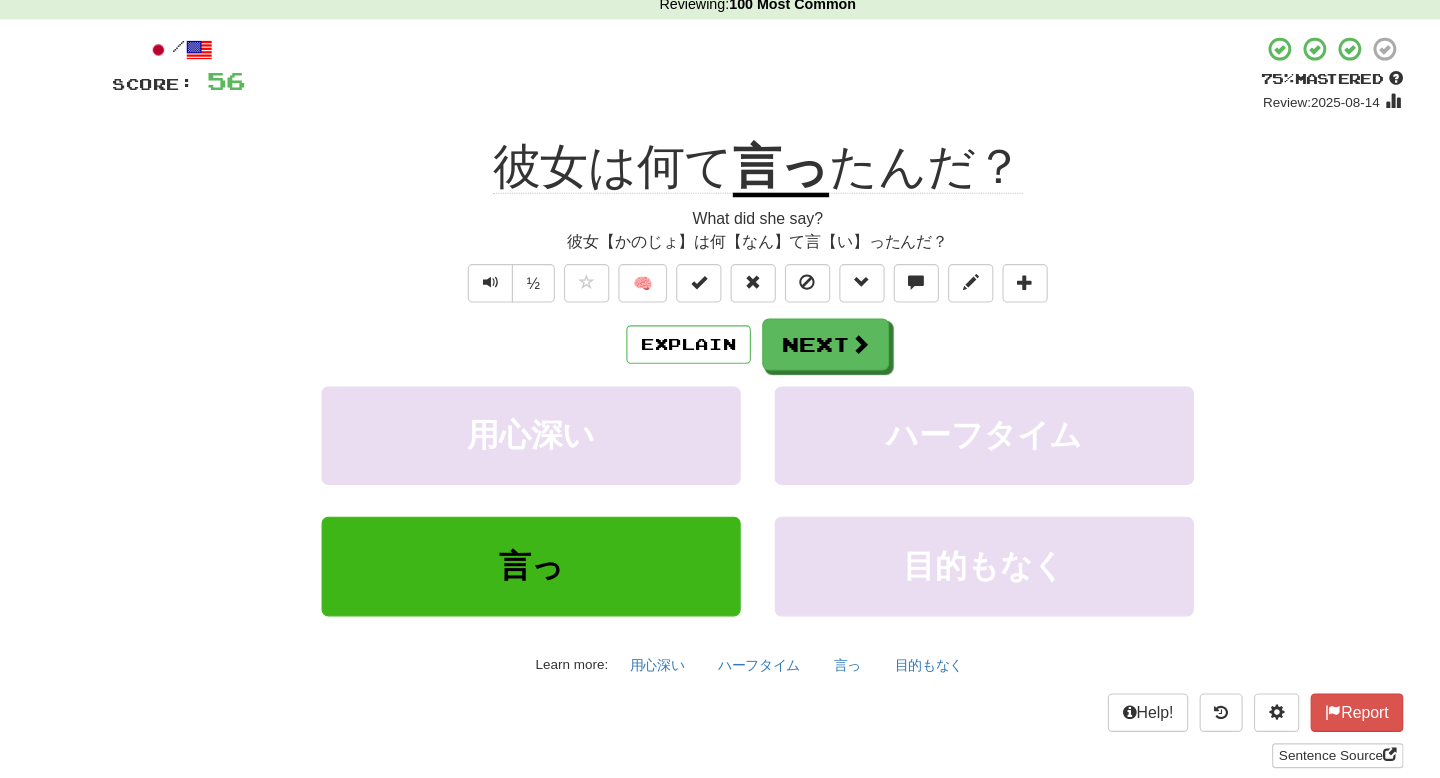 scroll, scrollTop: 0, scrollLeft: 0, axis: both 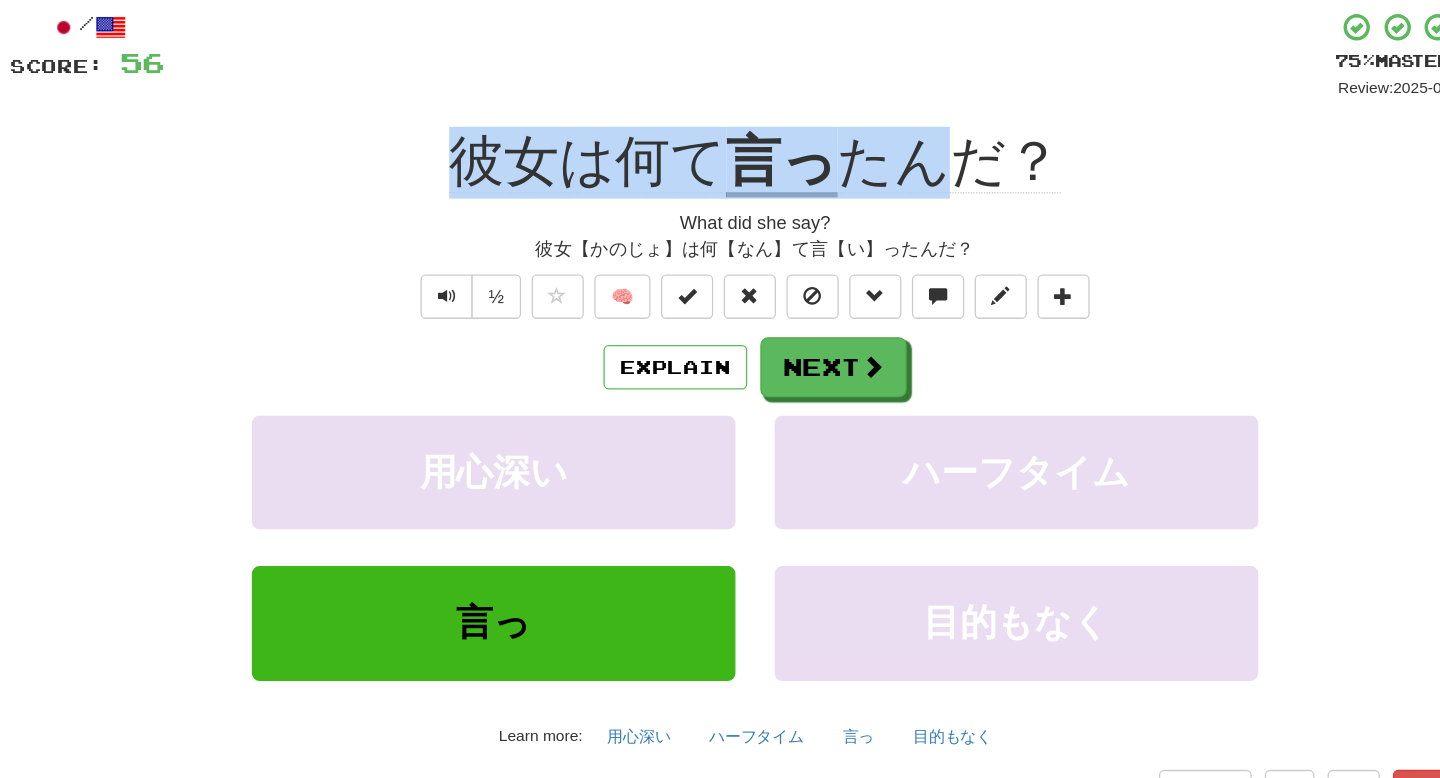drag, startPoint x: 487, startPoint y: 232, endPoint x: 884, endPoint y: 227, distance: 397.0315 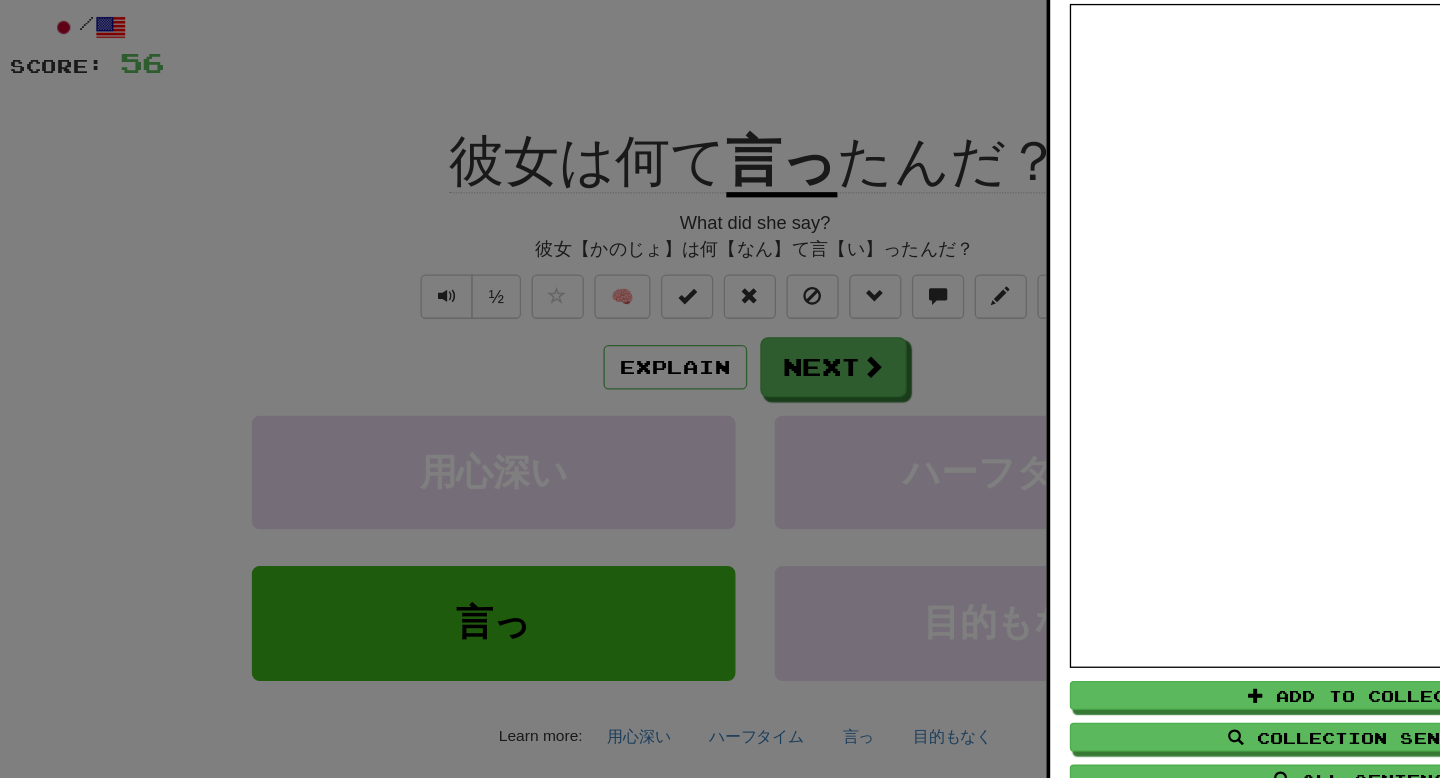 click at bounding box center (720, 389) 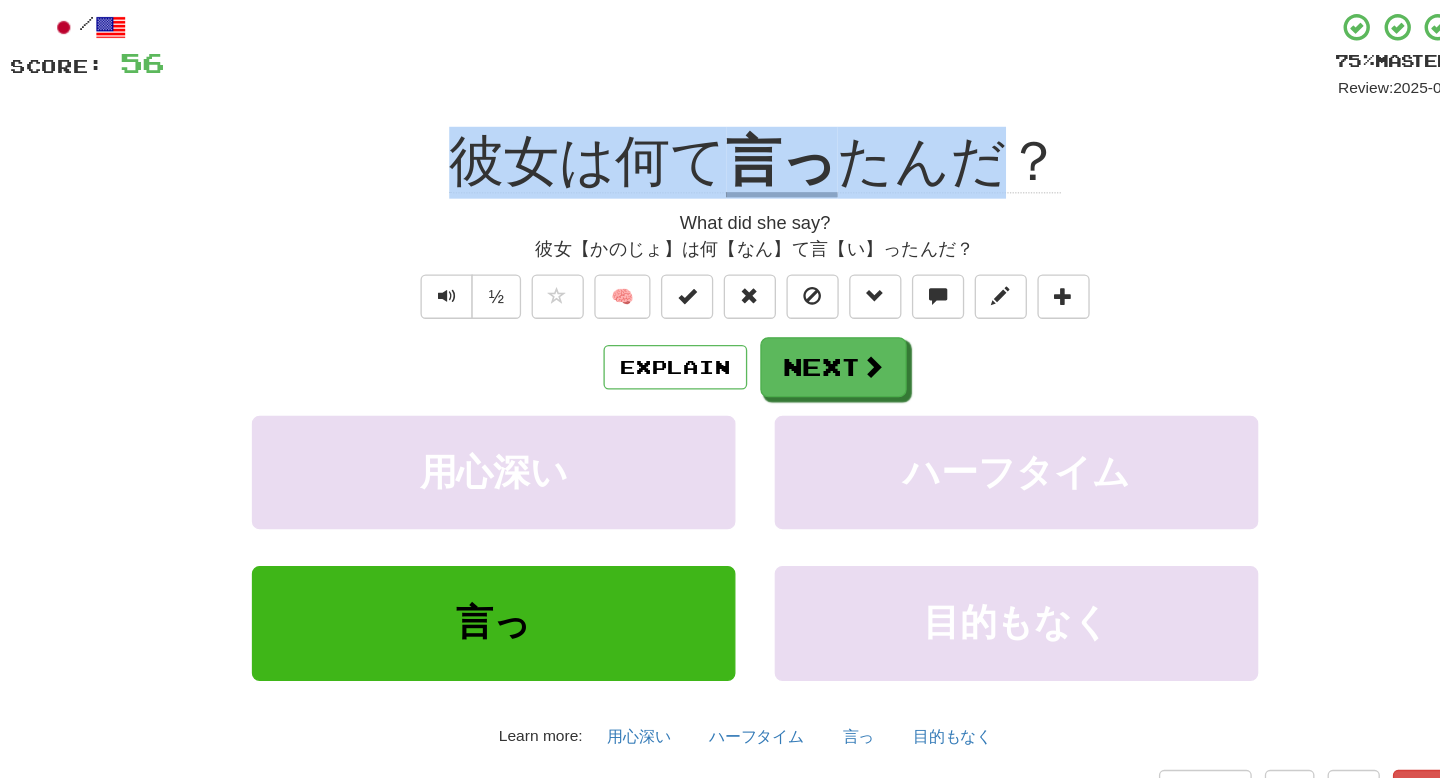 drag, startPoint x: 912, startPoint y: 235, endPoint x: 484, endPoint y: 234, distance: 428.00116 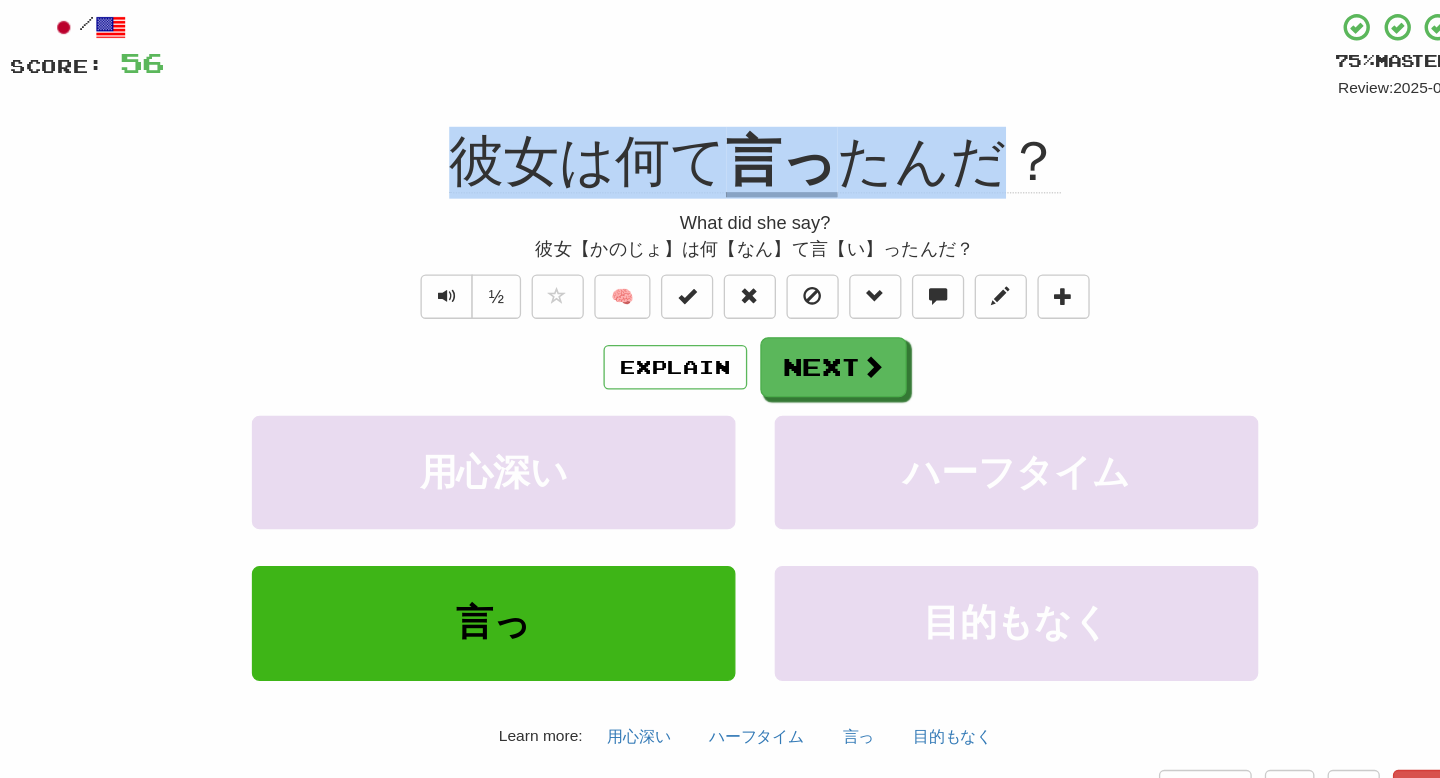copy on "彼女は何て言ったんだ" 